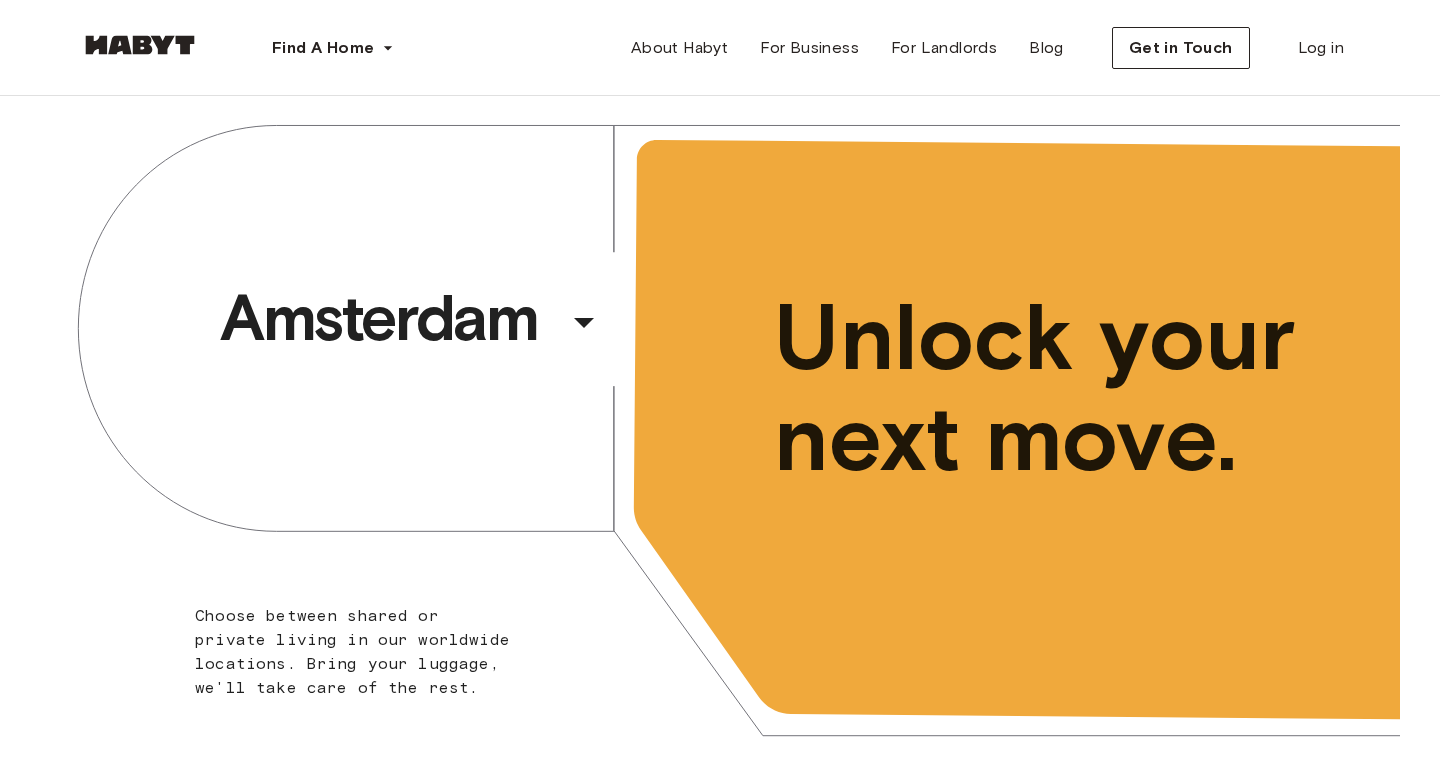 scroll, scrollTop: 0, scrollLeft: 0, axis: both 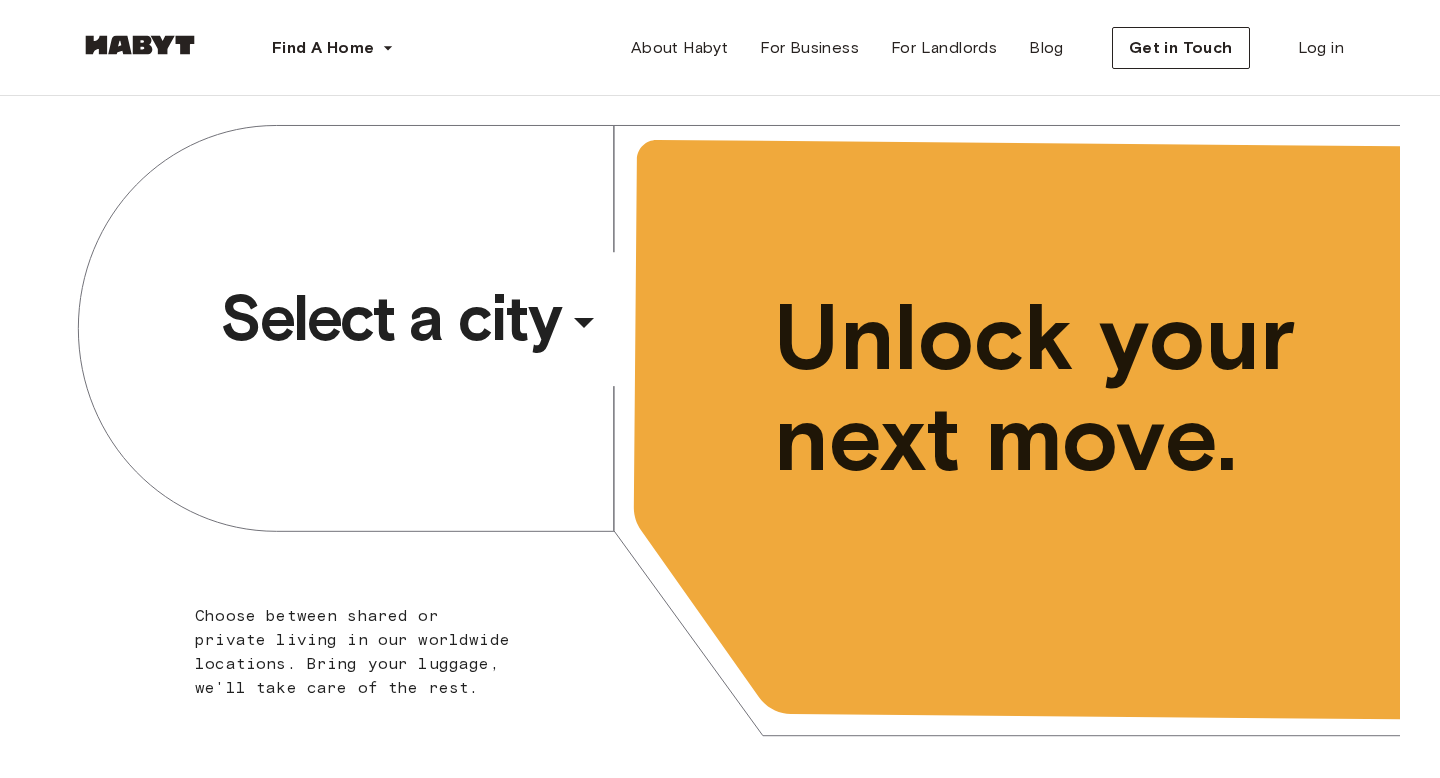 click on "Select a city" at bounding box center [390, 318] 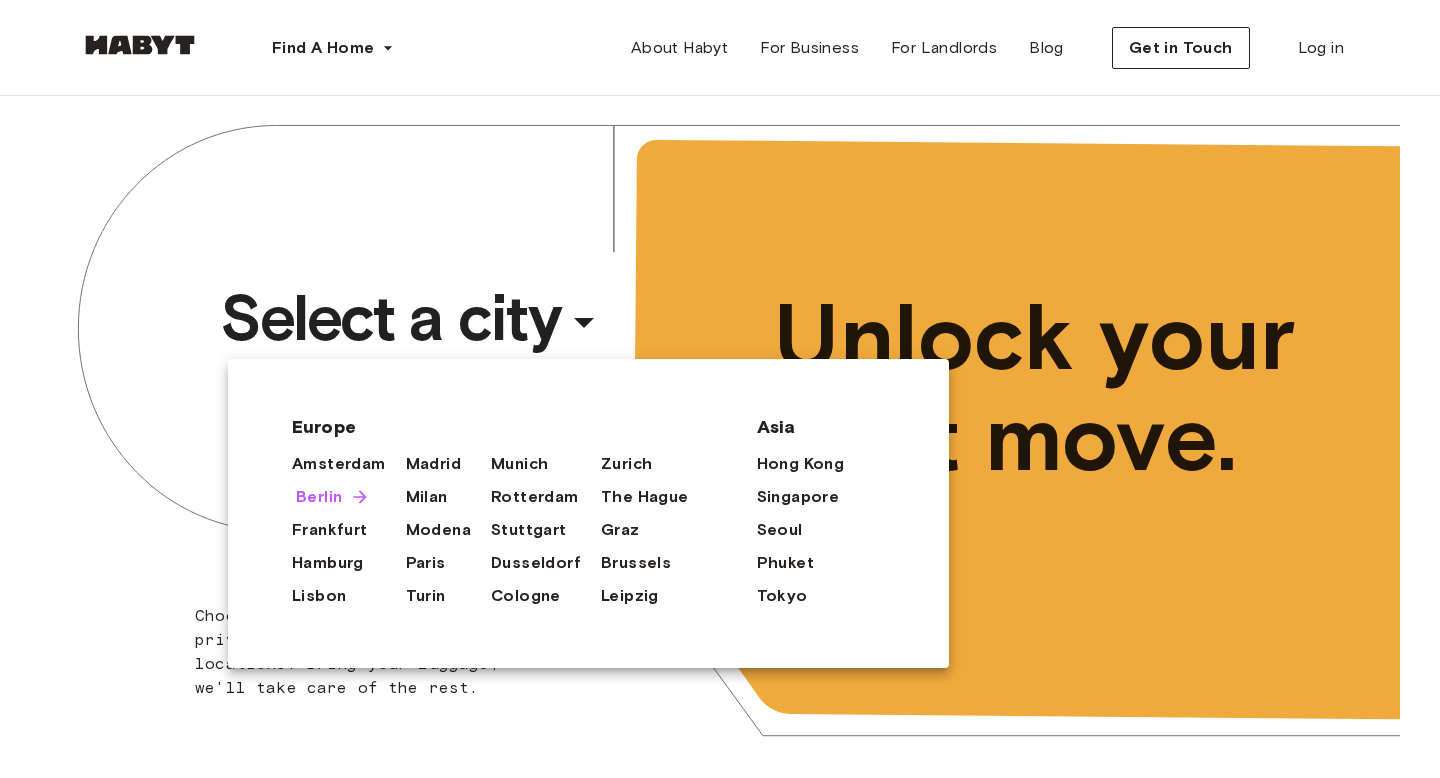 click on "Berlin" at bounding box center [319, 497] 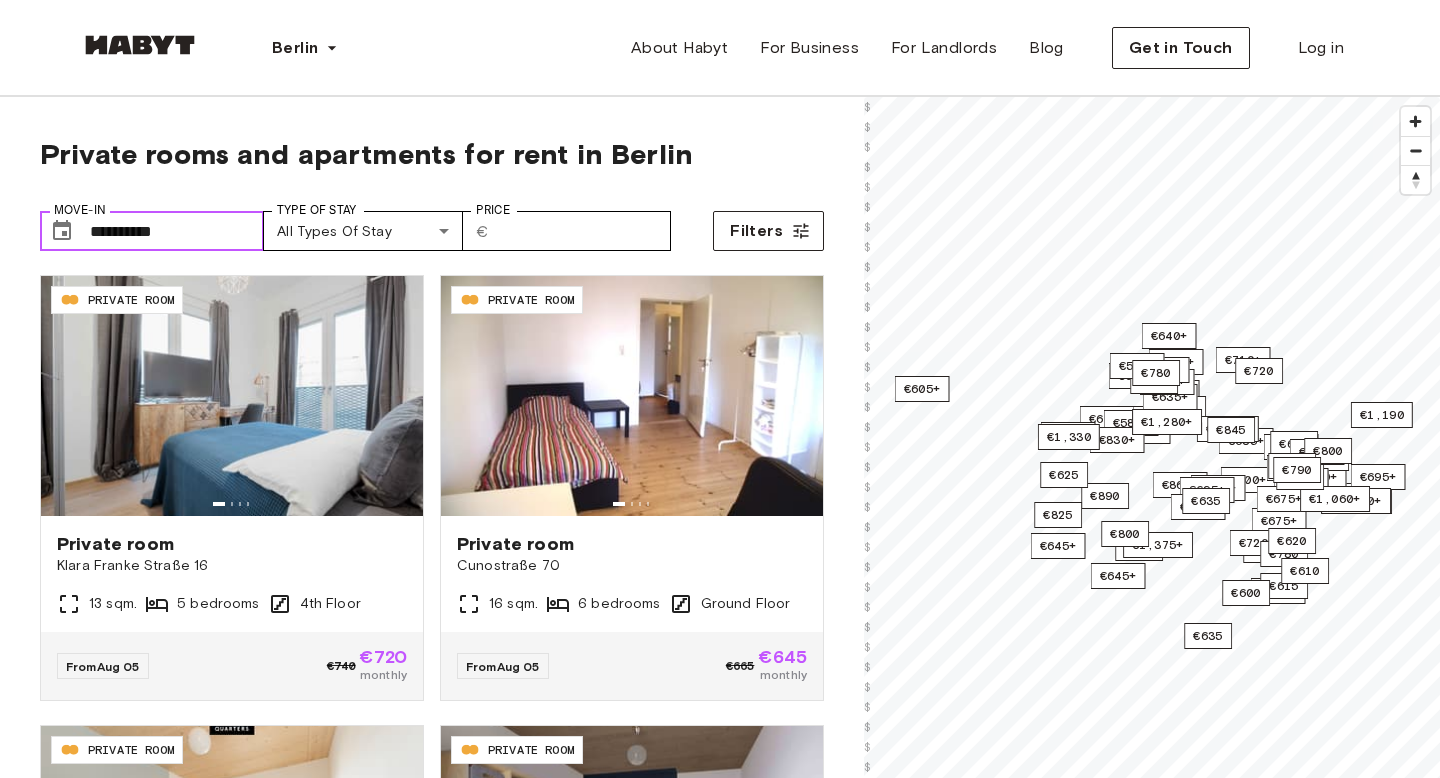 click on "**********" at bounding box center [177, 231] 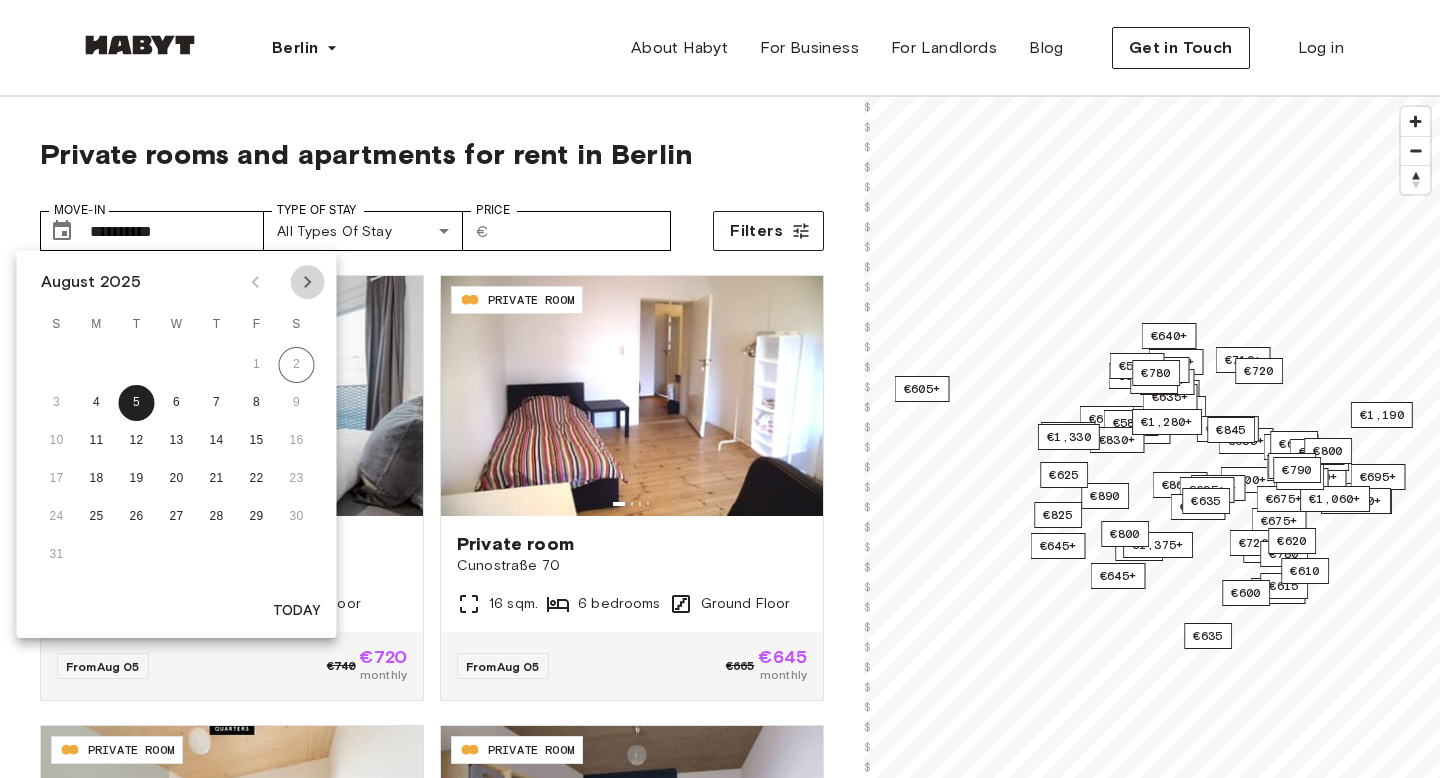 click 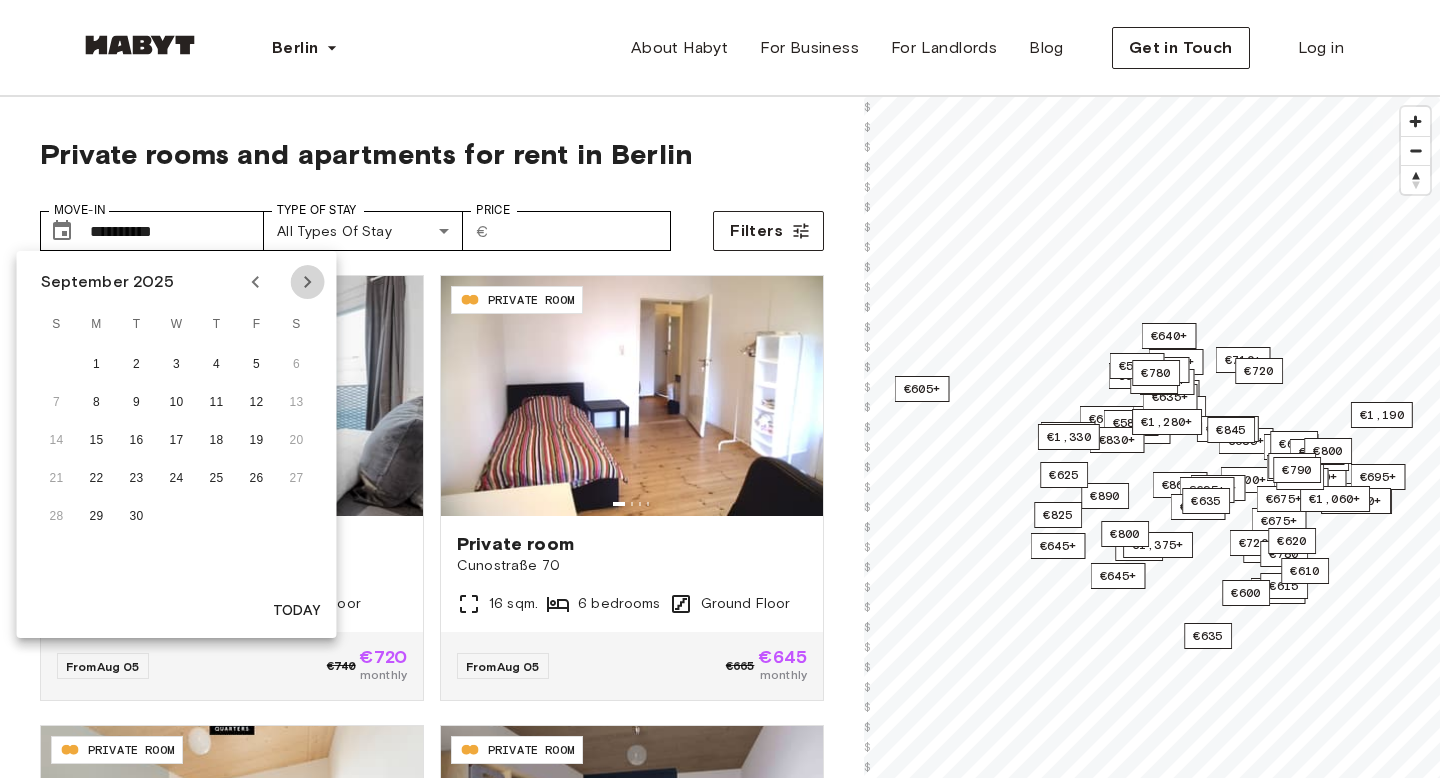 click 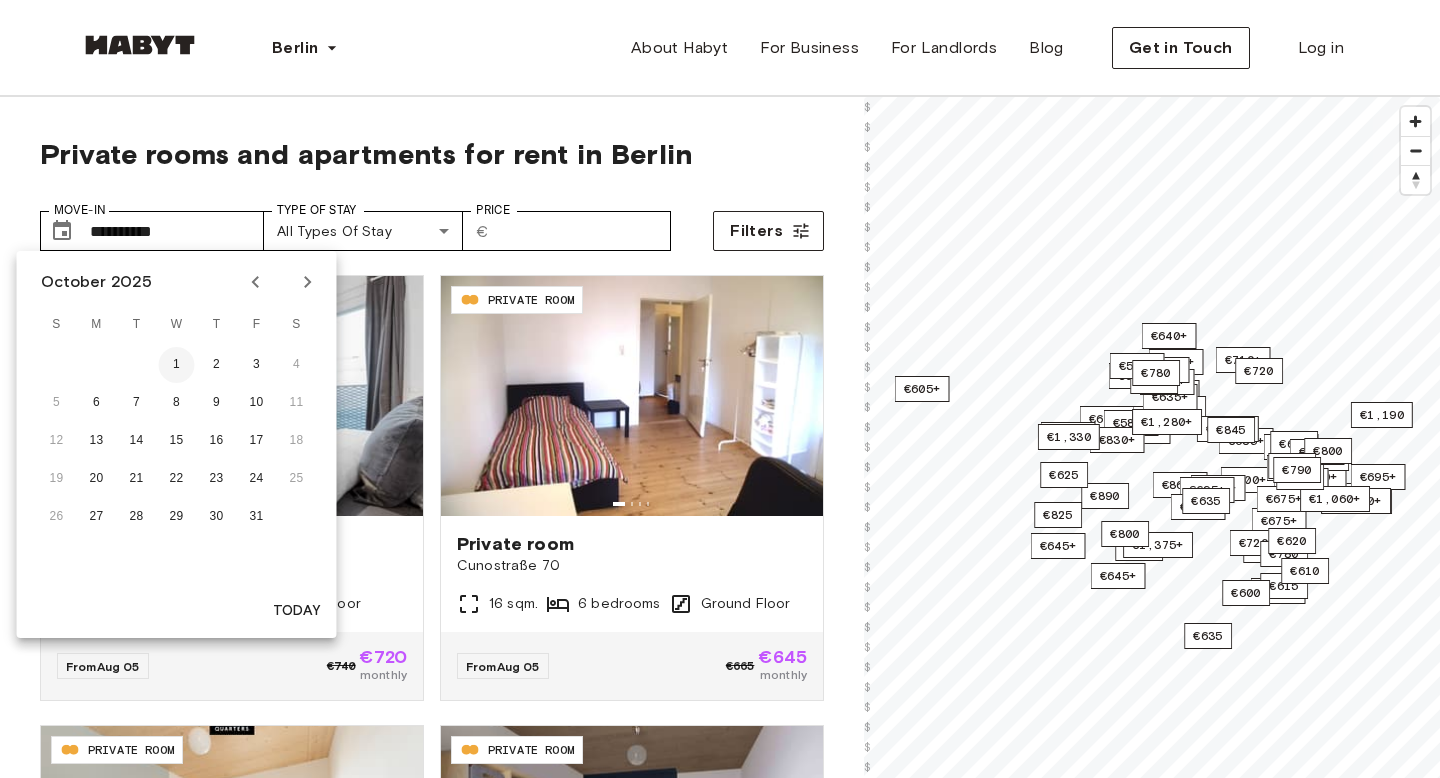 click on "1" at bounding box center (177, 365) 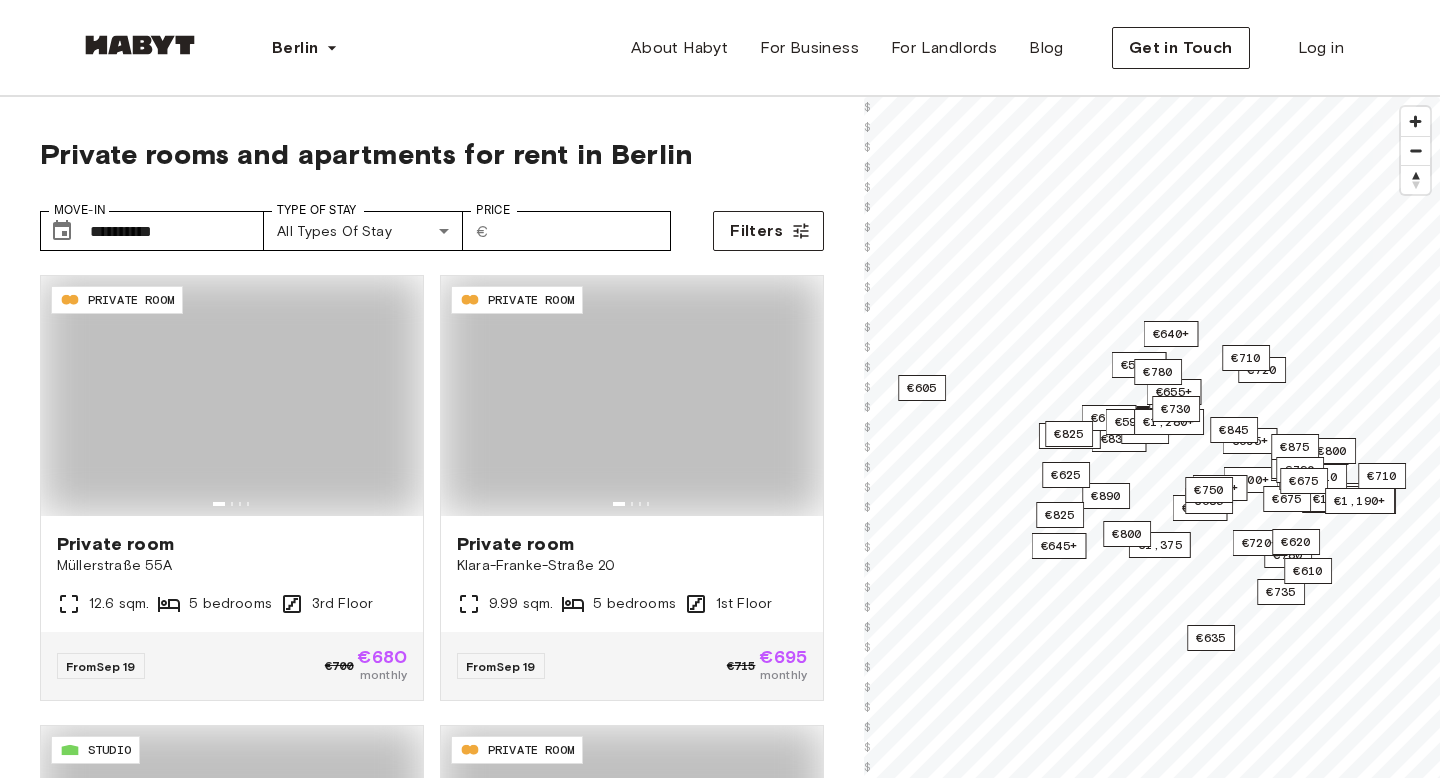 type on "**********" 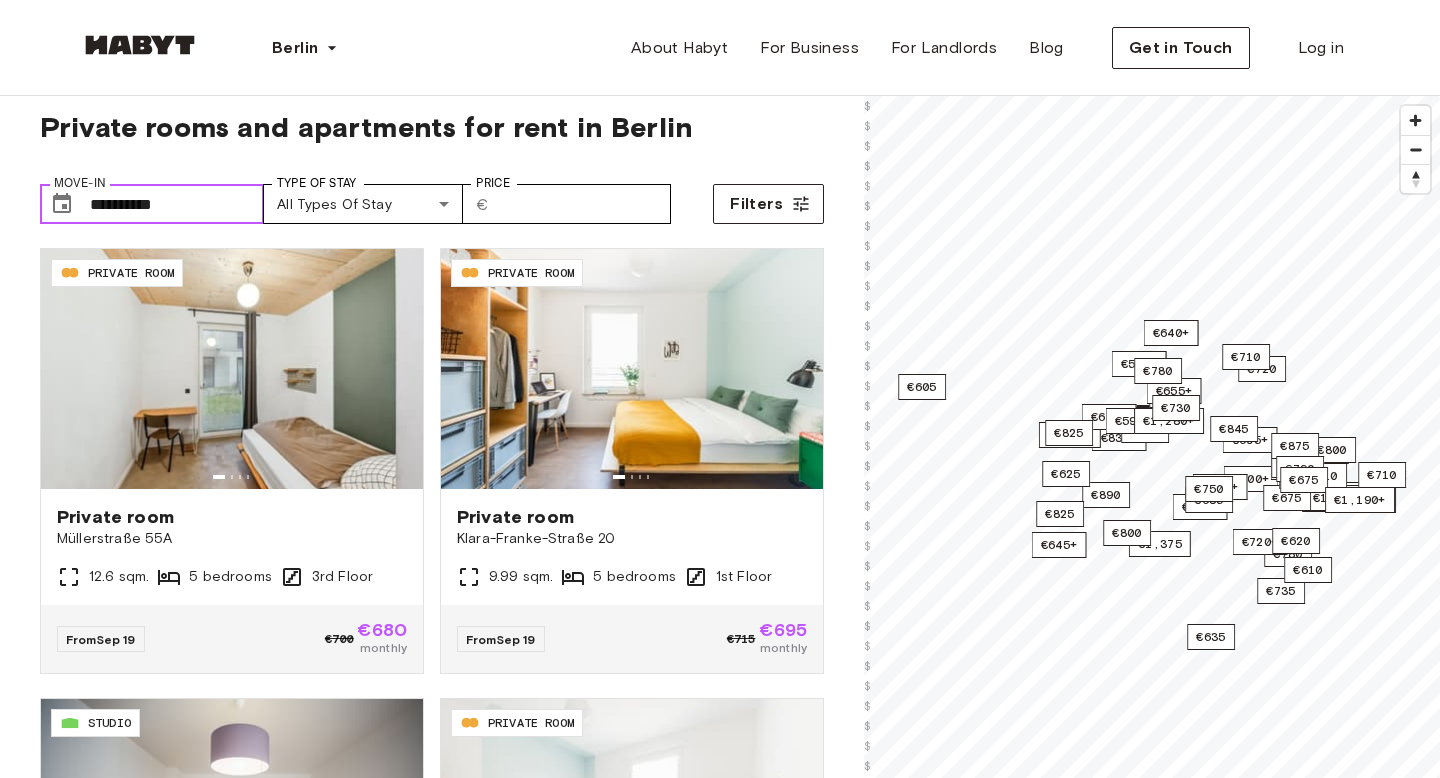 scroll, scrollTop: 59, scrollLeft: 0, axis: vertical 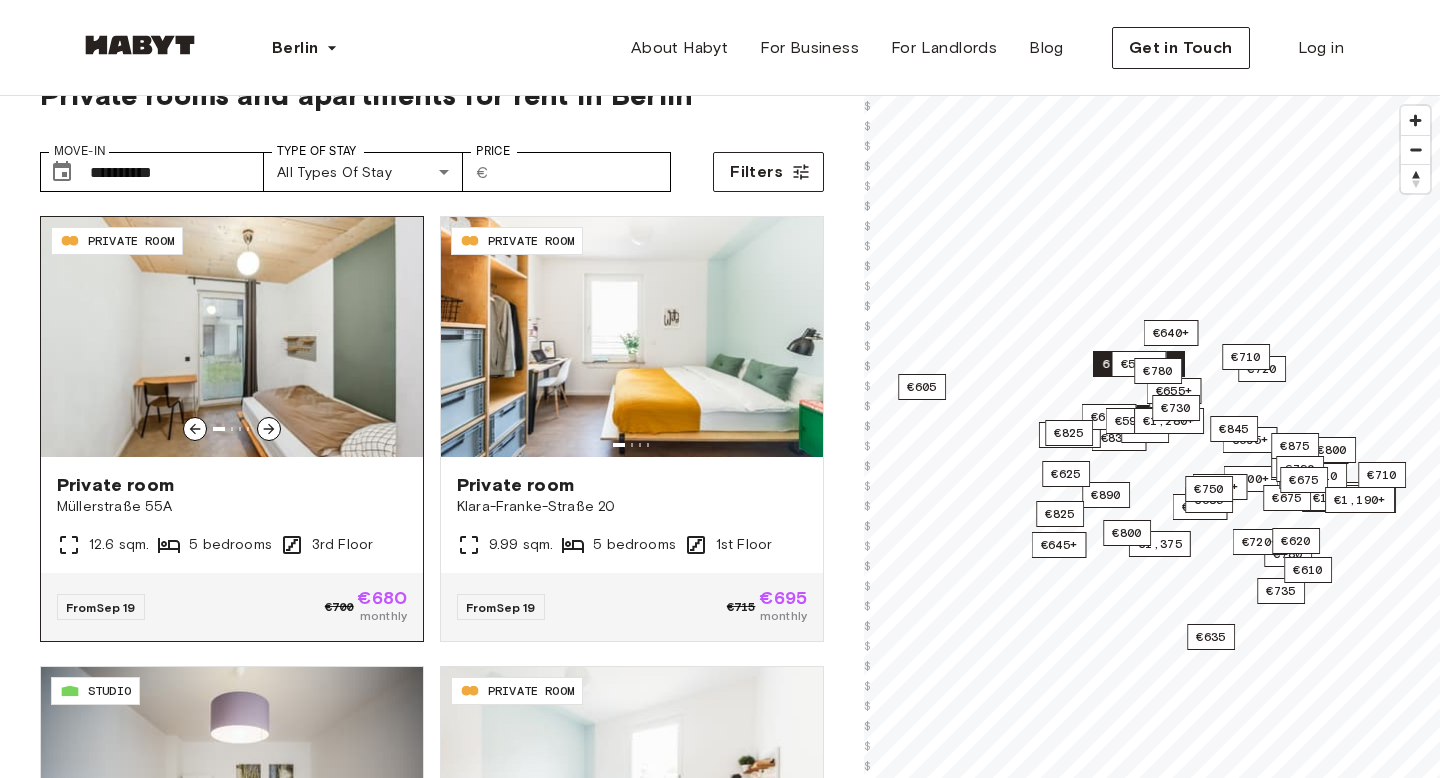 click 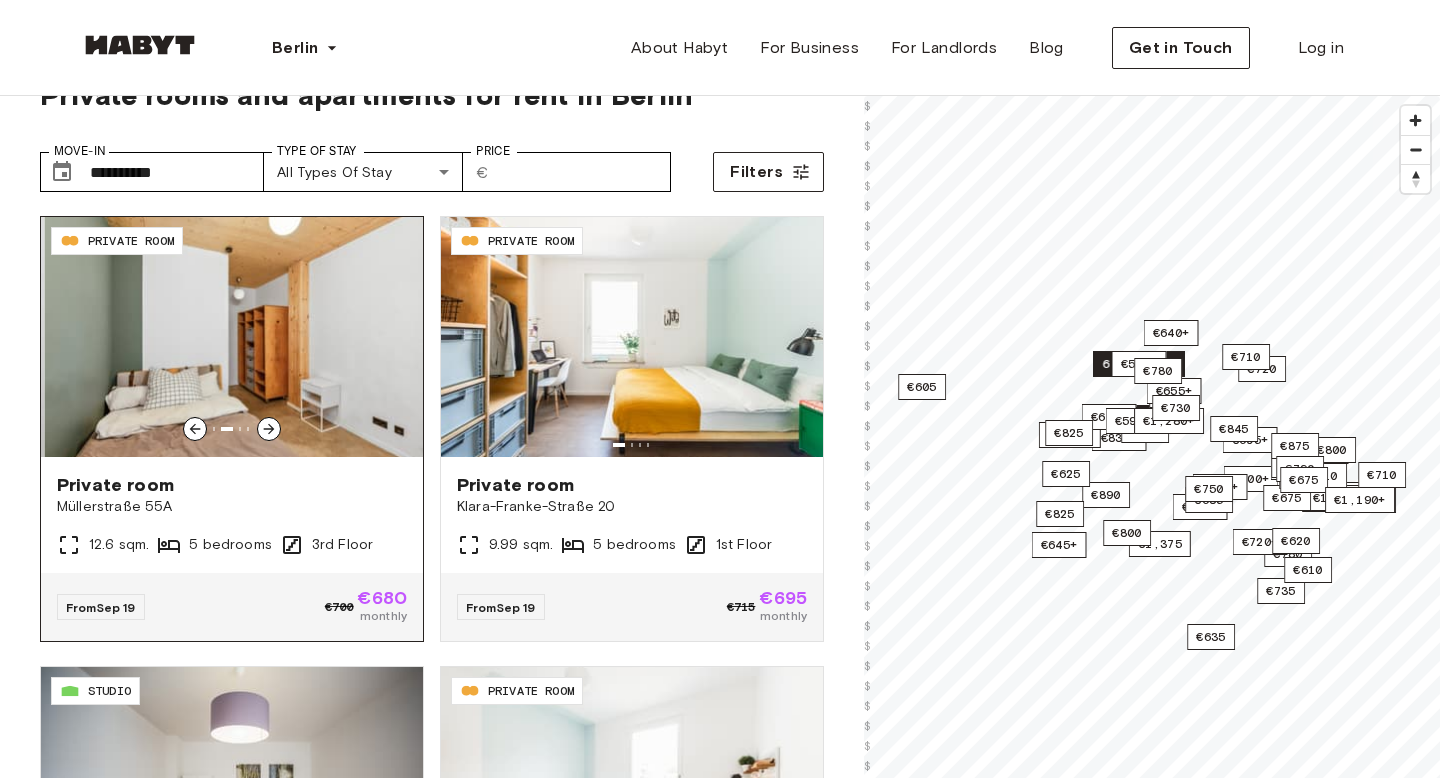 click 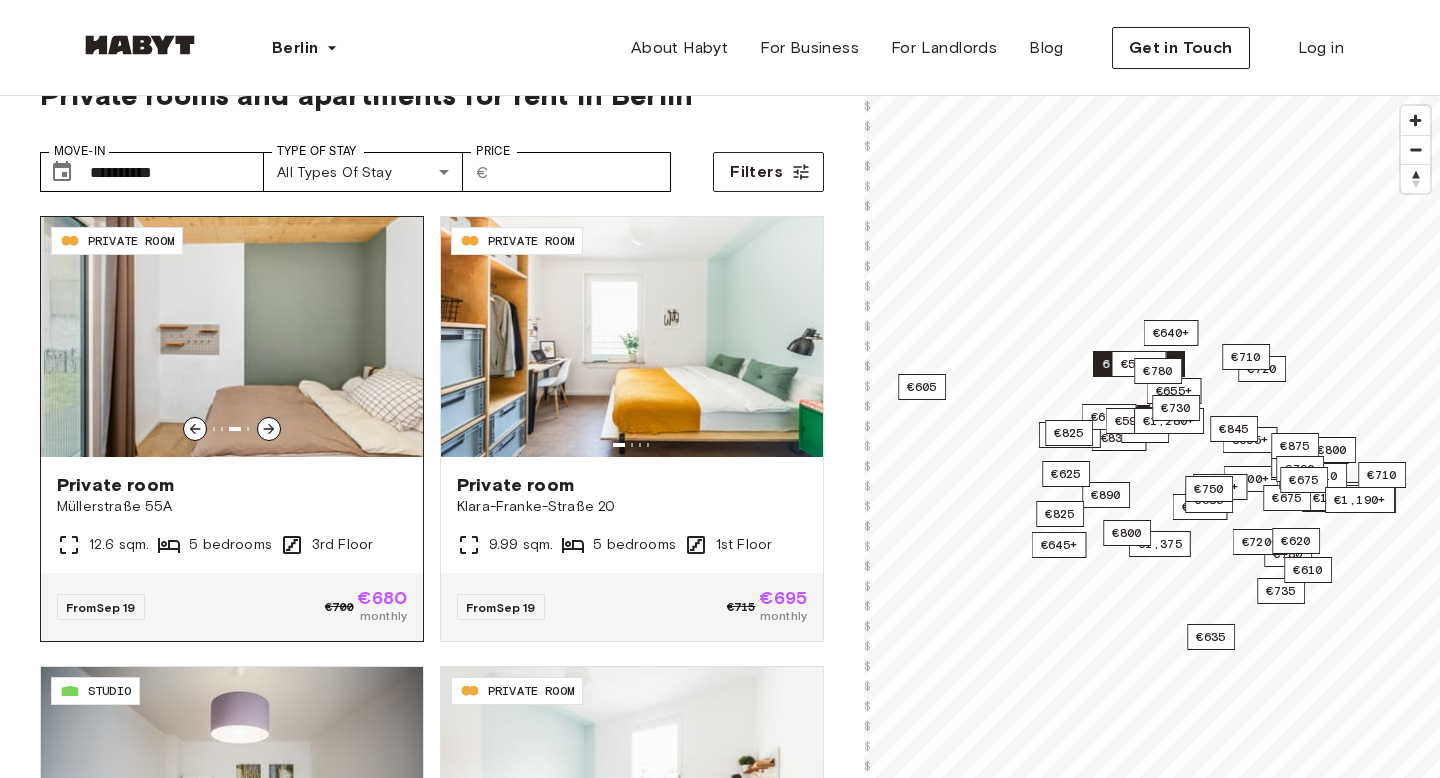 click 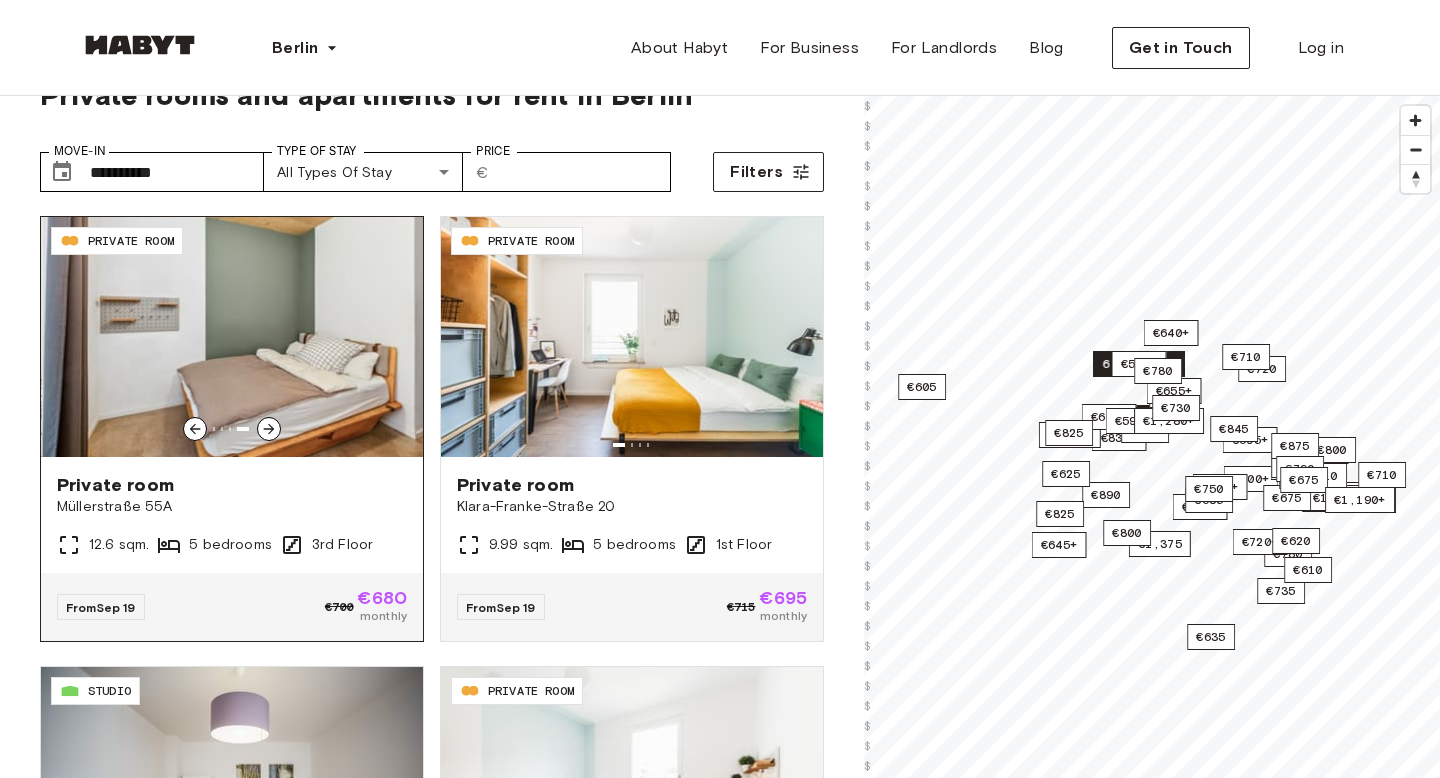click 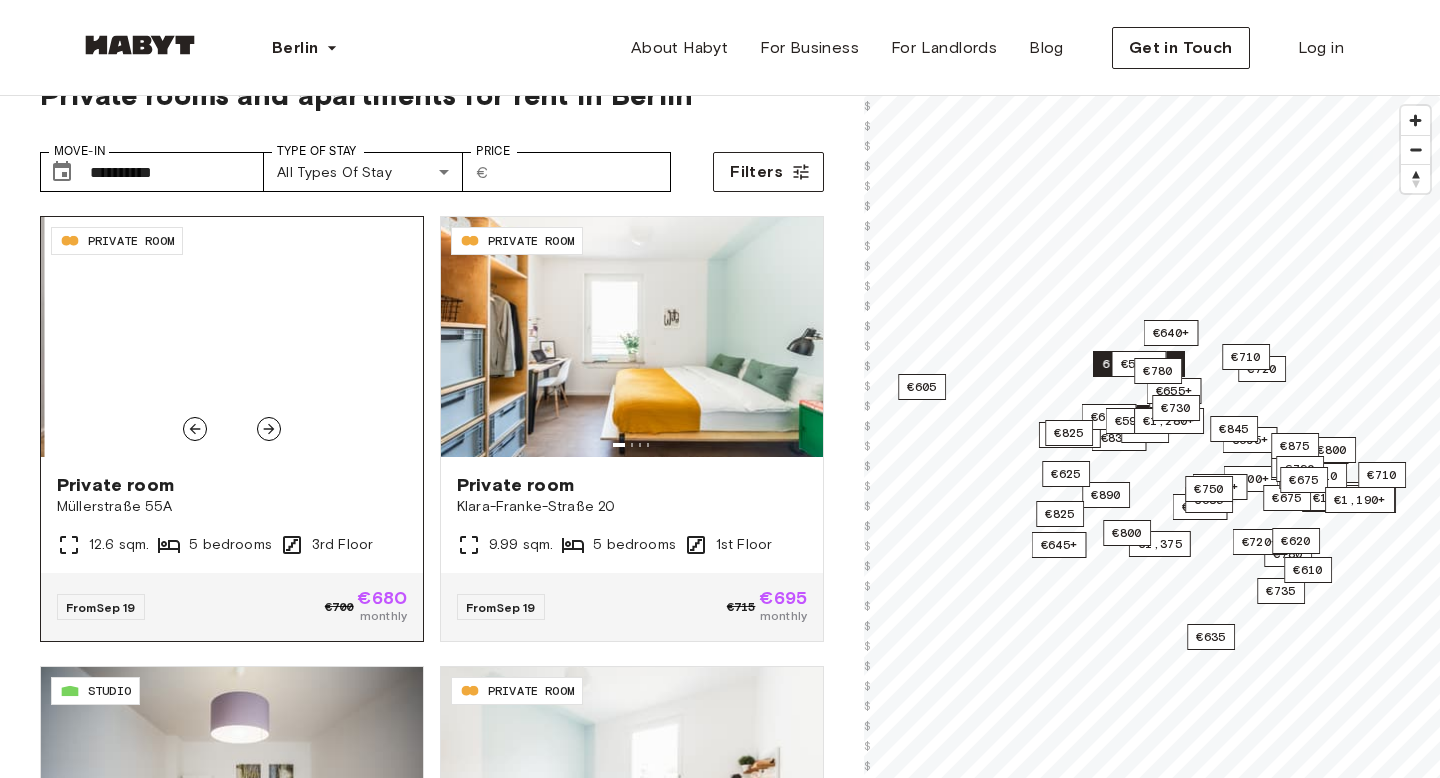 click 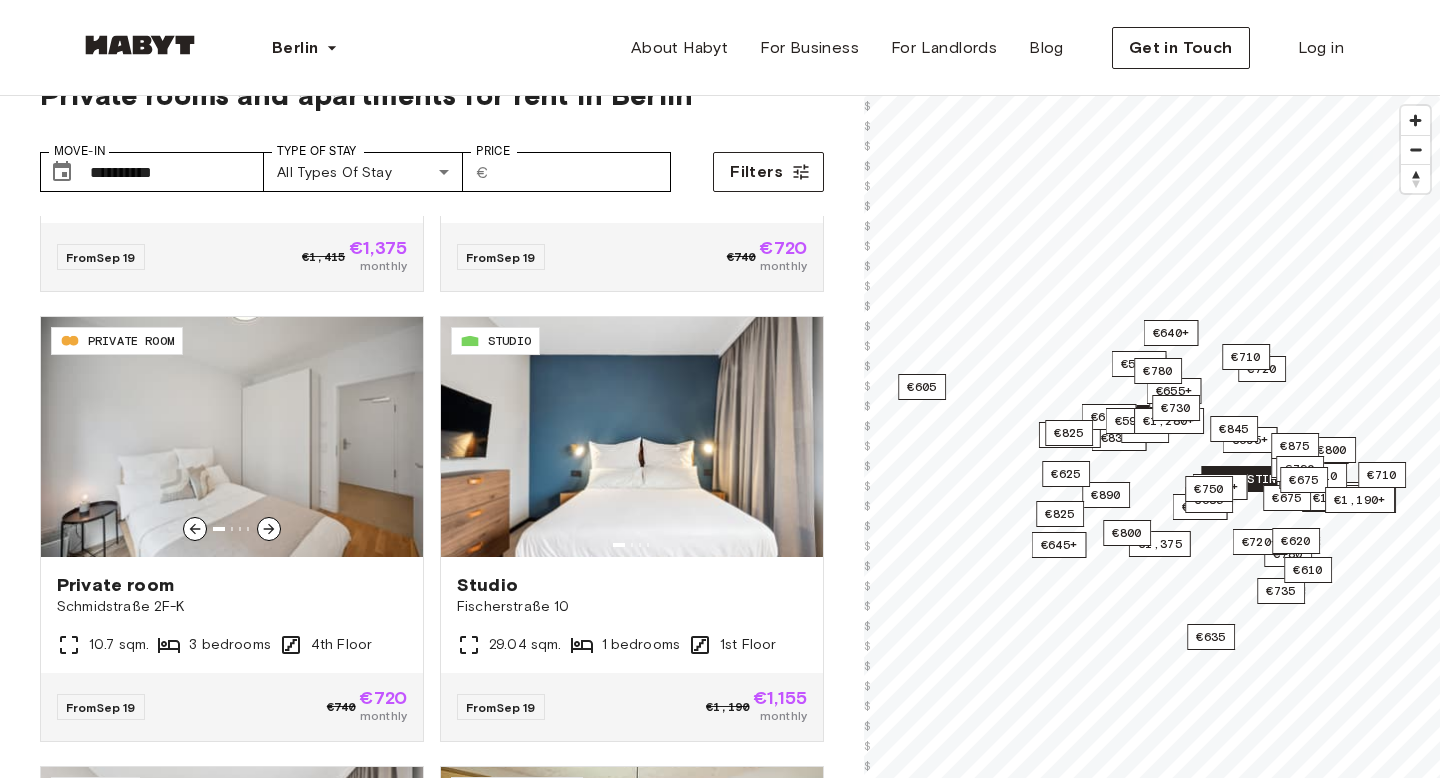 scroll, scrollTop: 803, scrollLeft: 0, axis: vertical 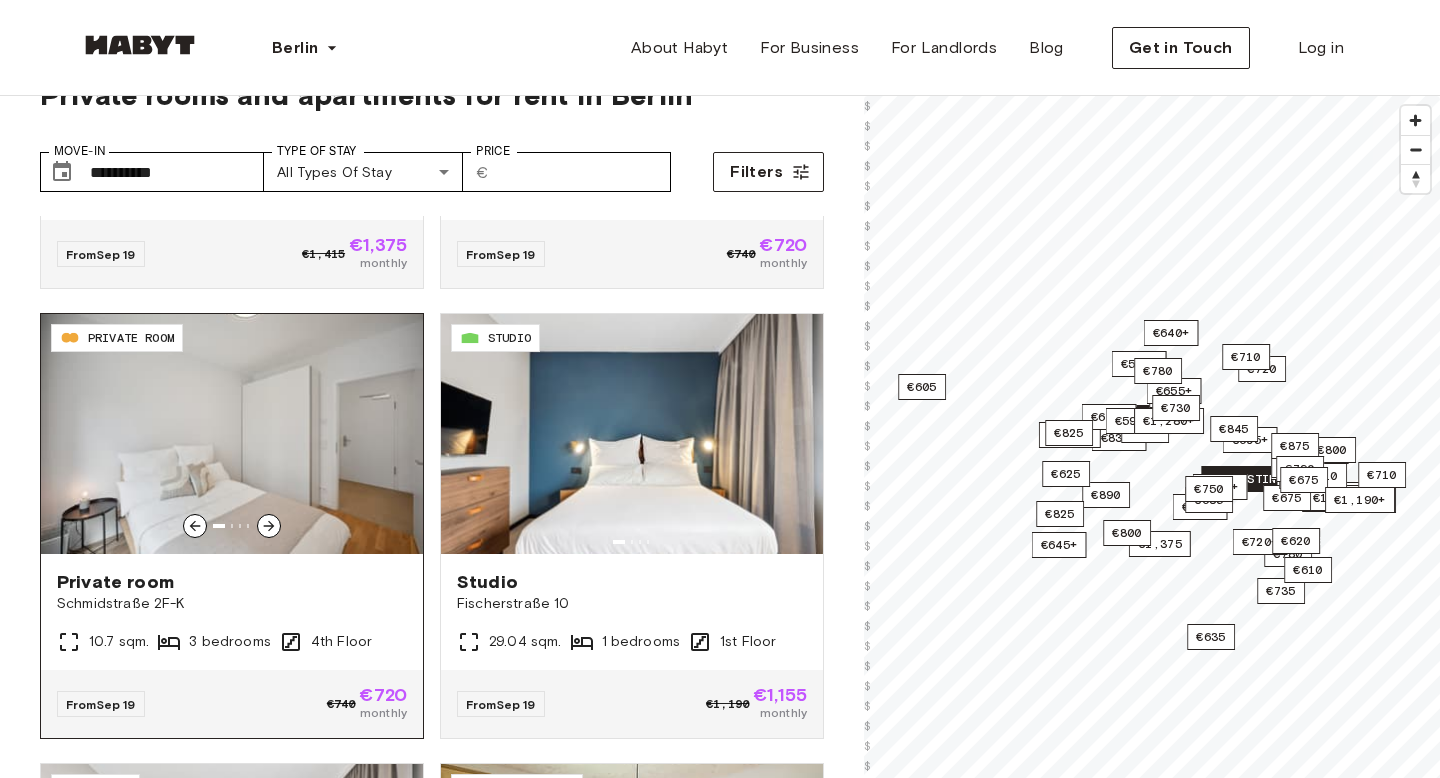 click 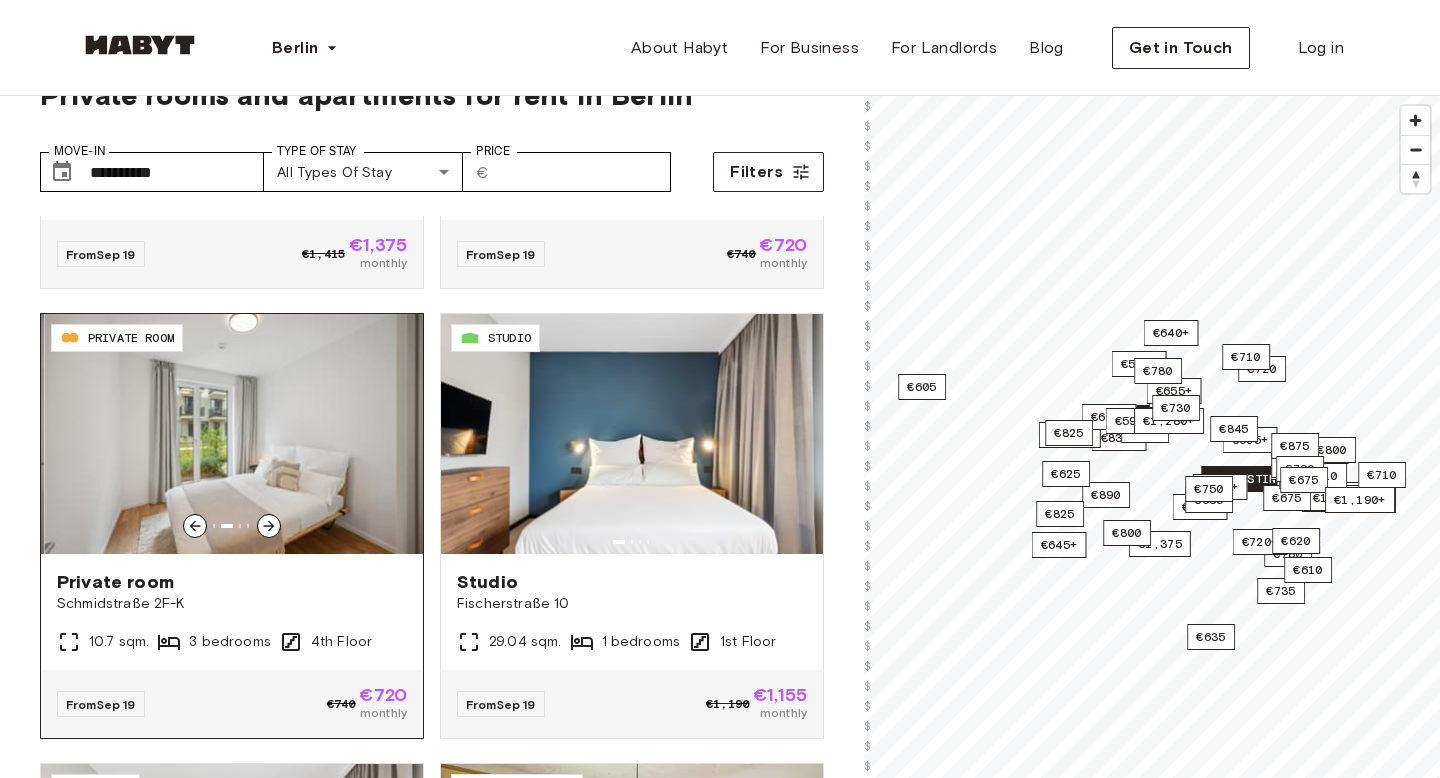 click 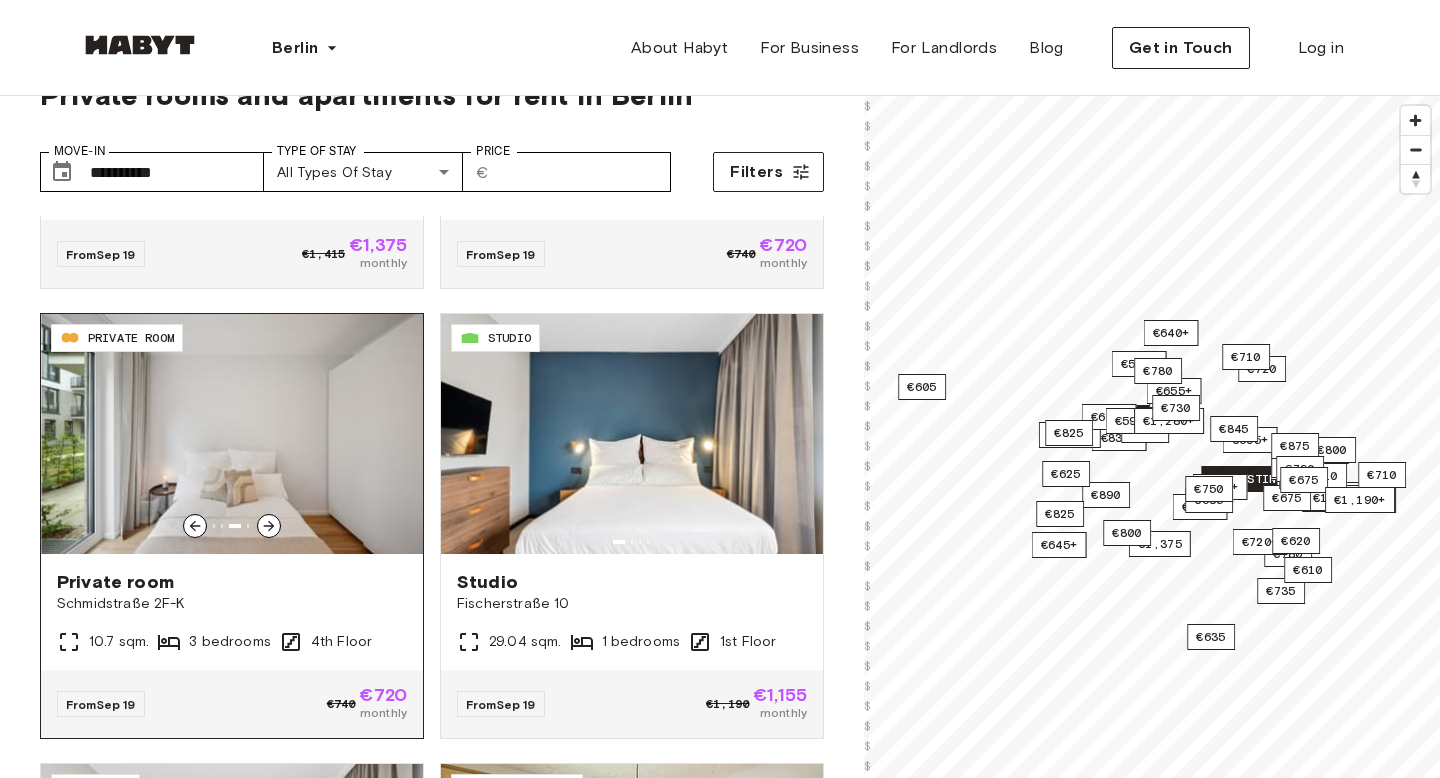 click 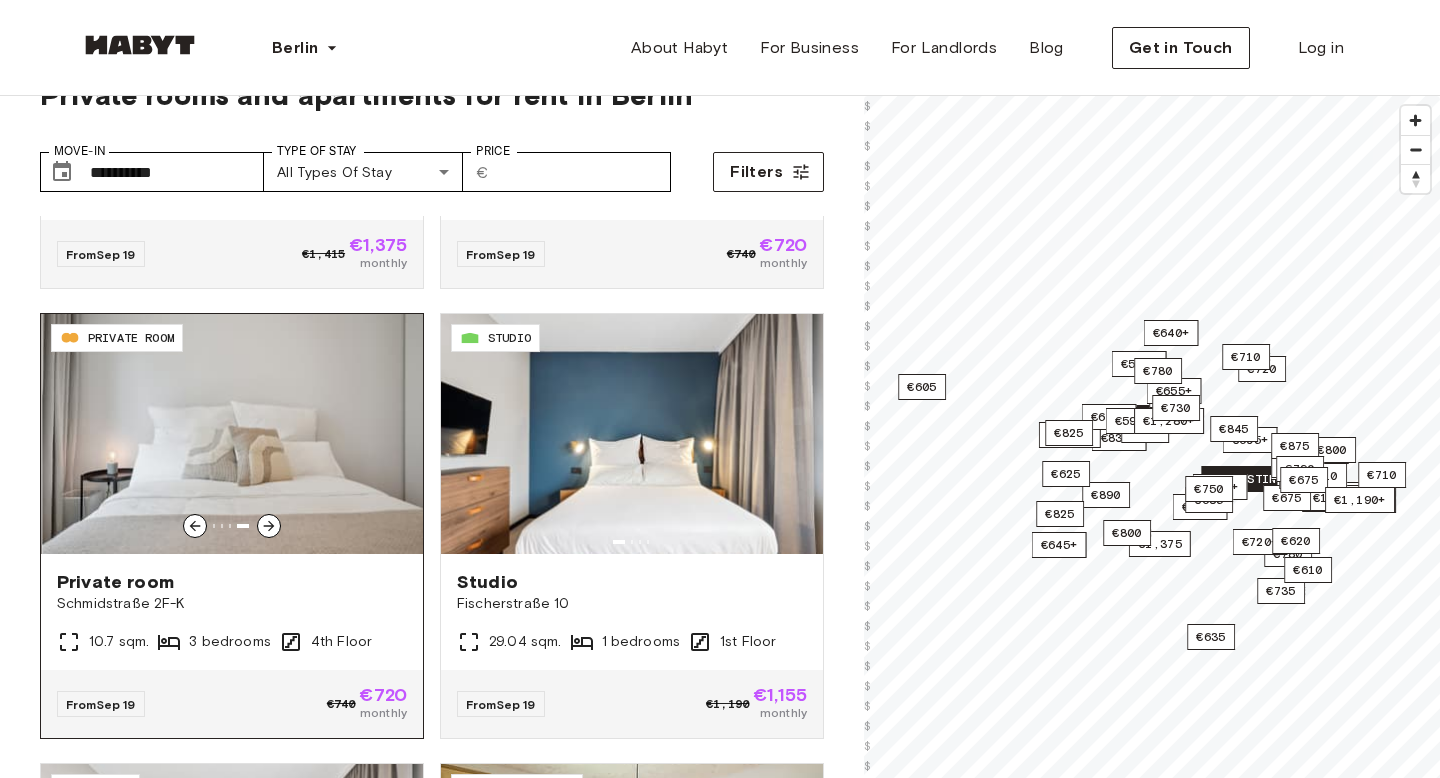 click 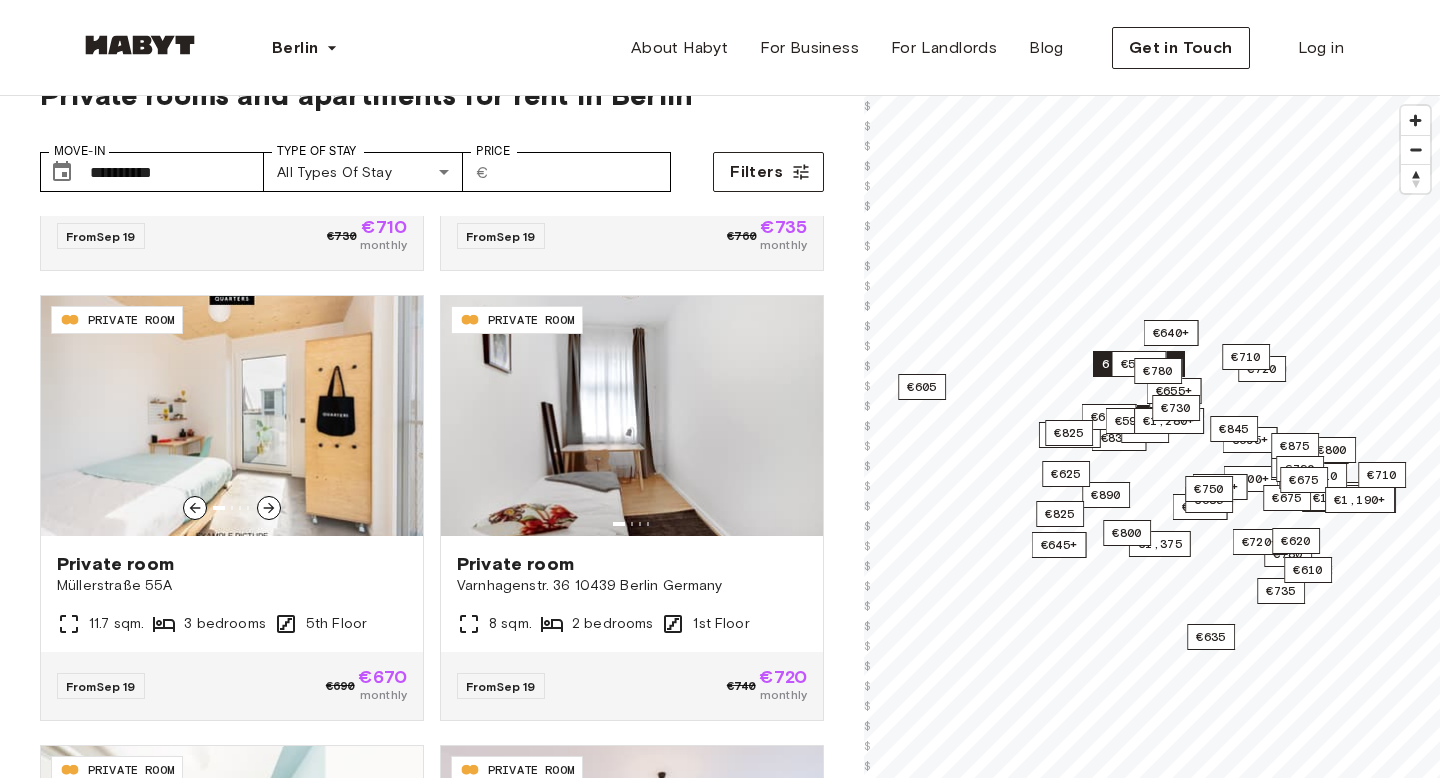 scroll, scrollTop: 2616, scrollLeft: 0, axis: vertical 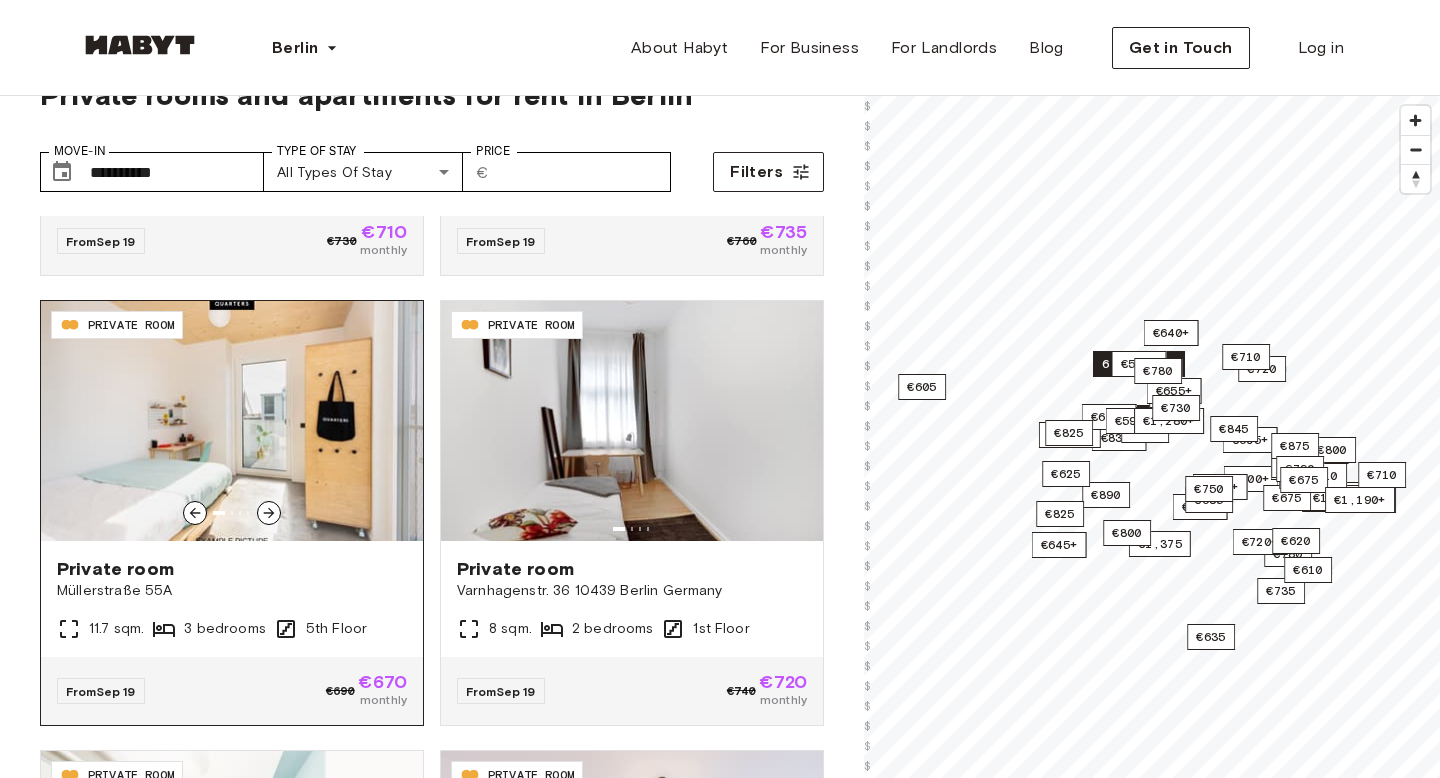 click 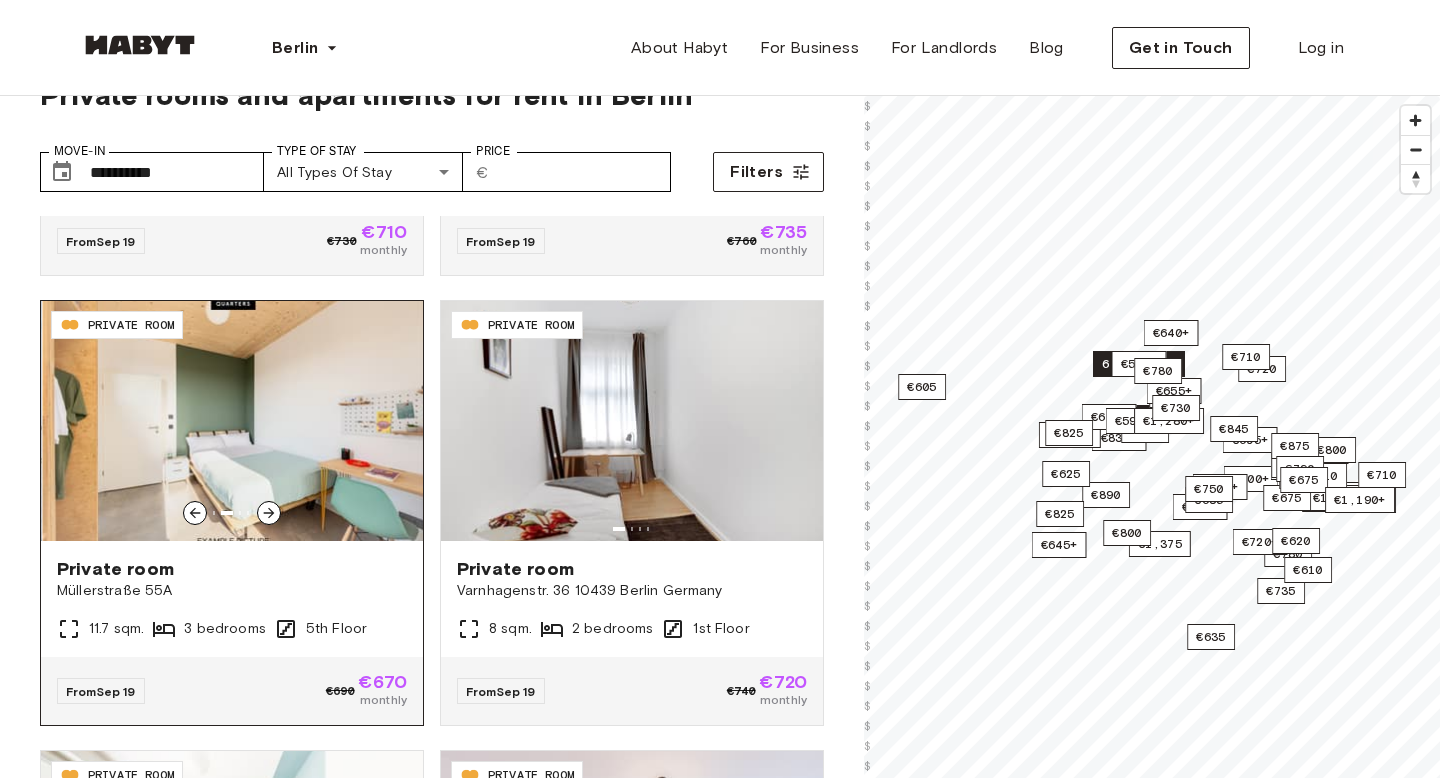 click 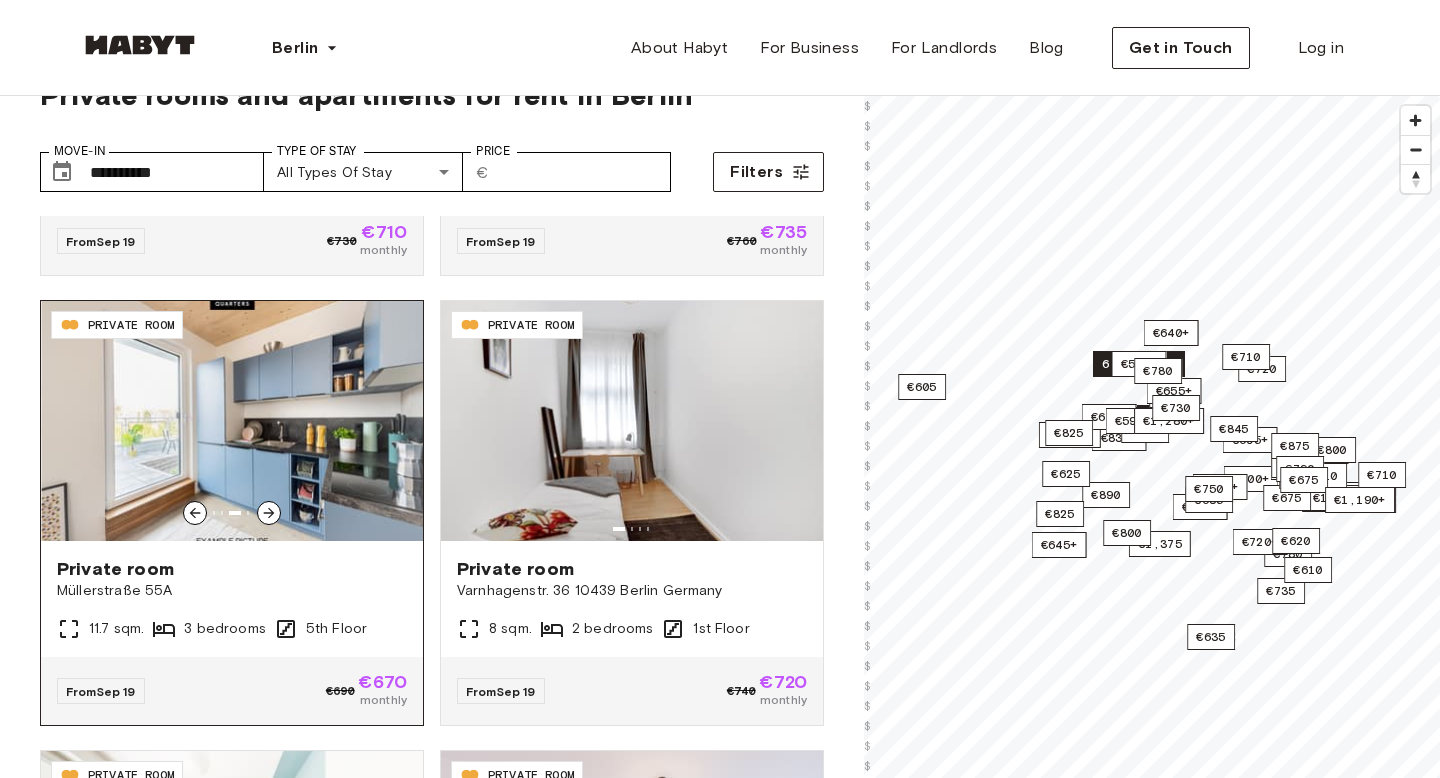 click 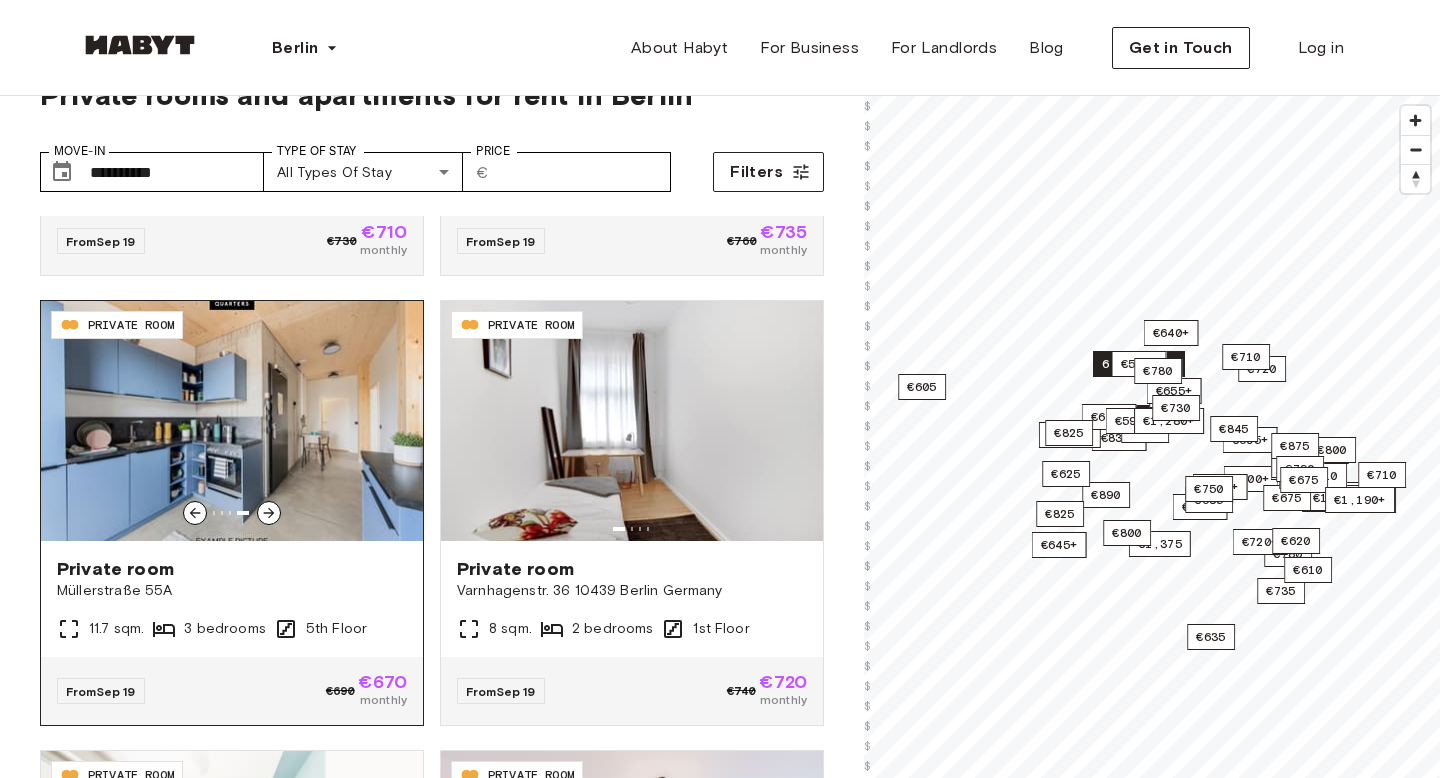 click 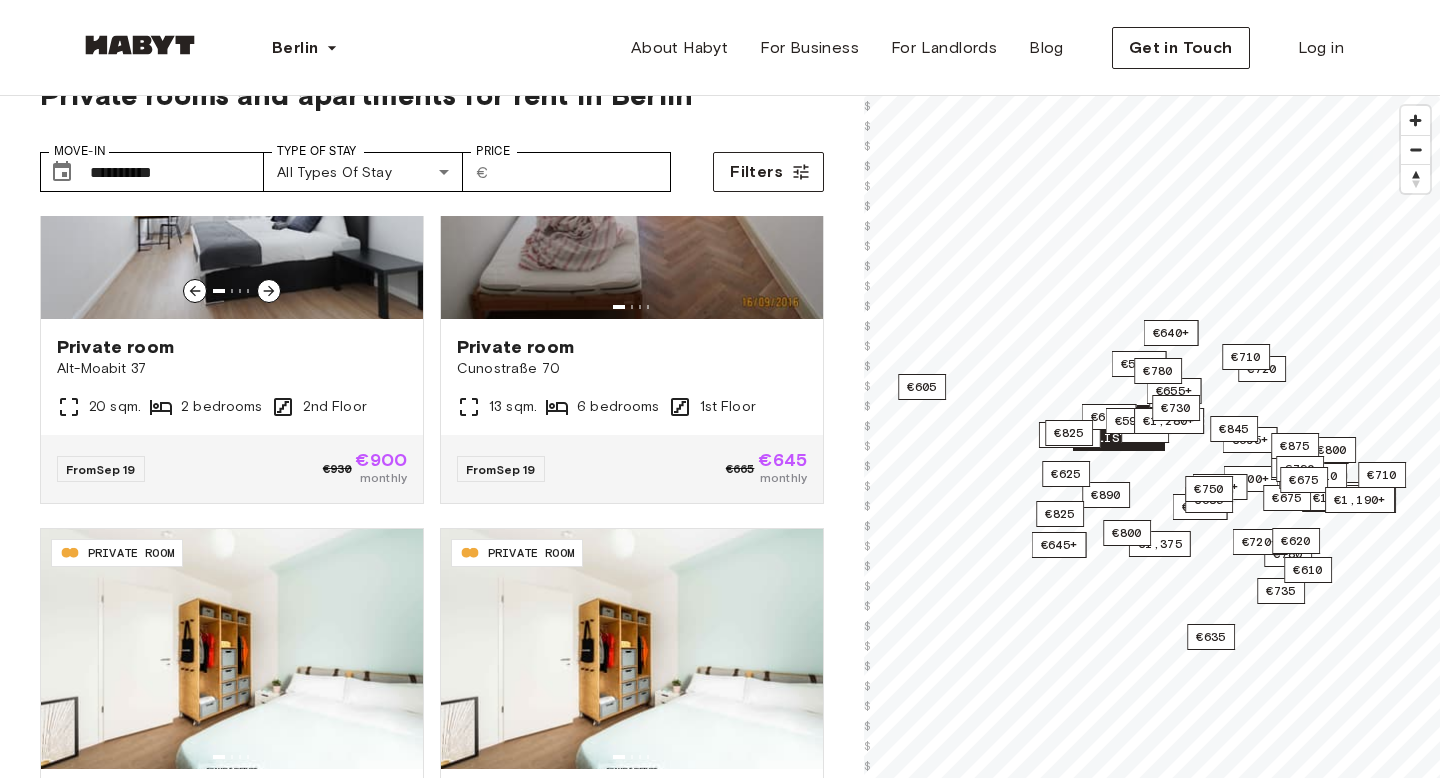 scroll, scrollTop: 3812, scrollLeft: 0, axis: vertical 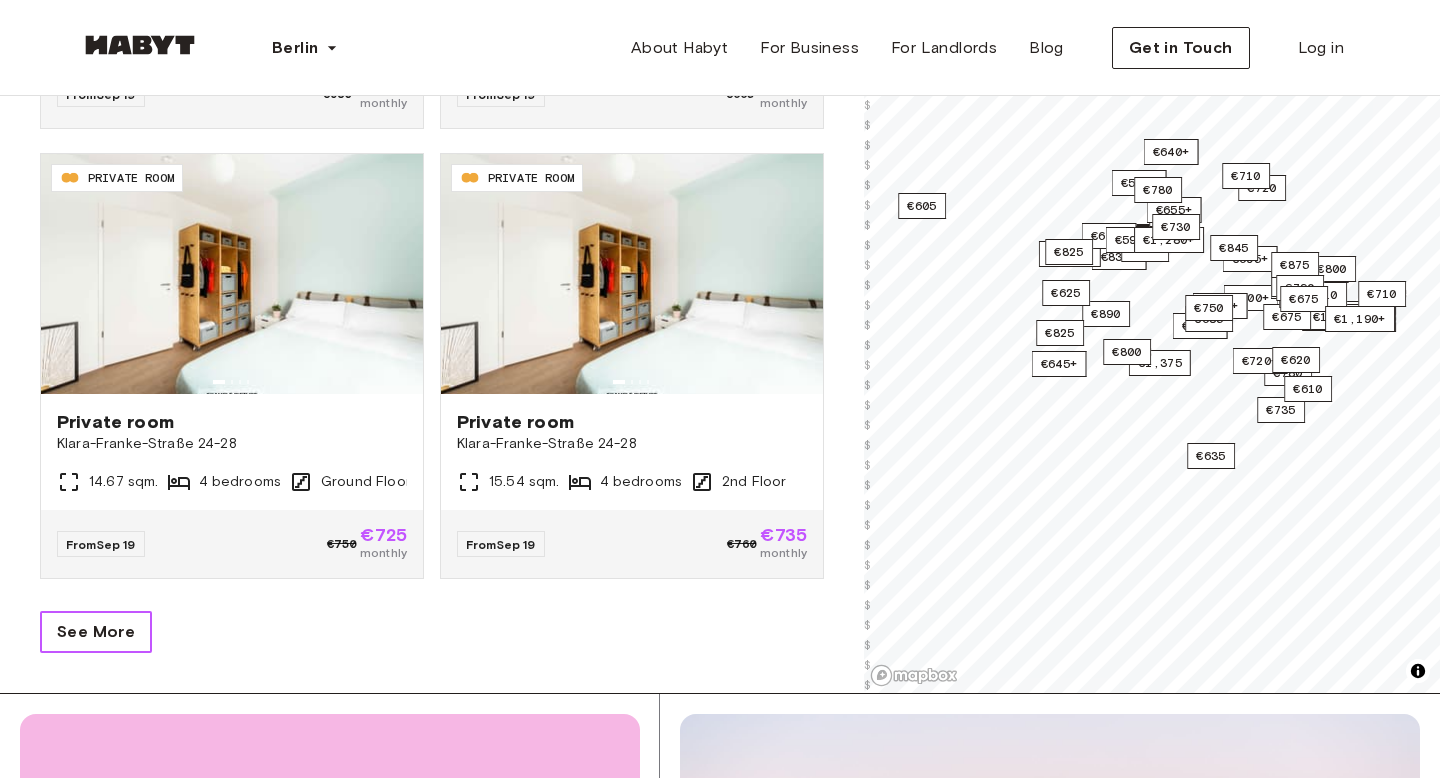 click on "See More" at bounding box center [96, 632] 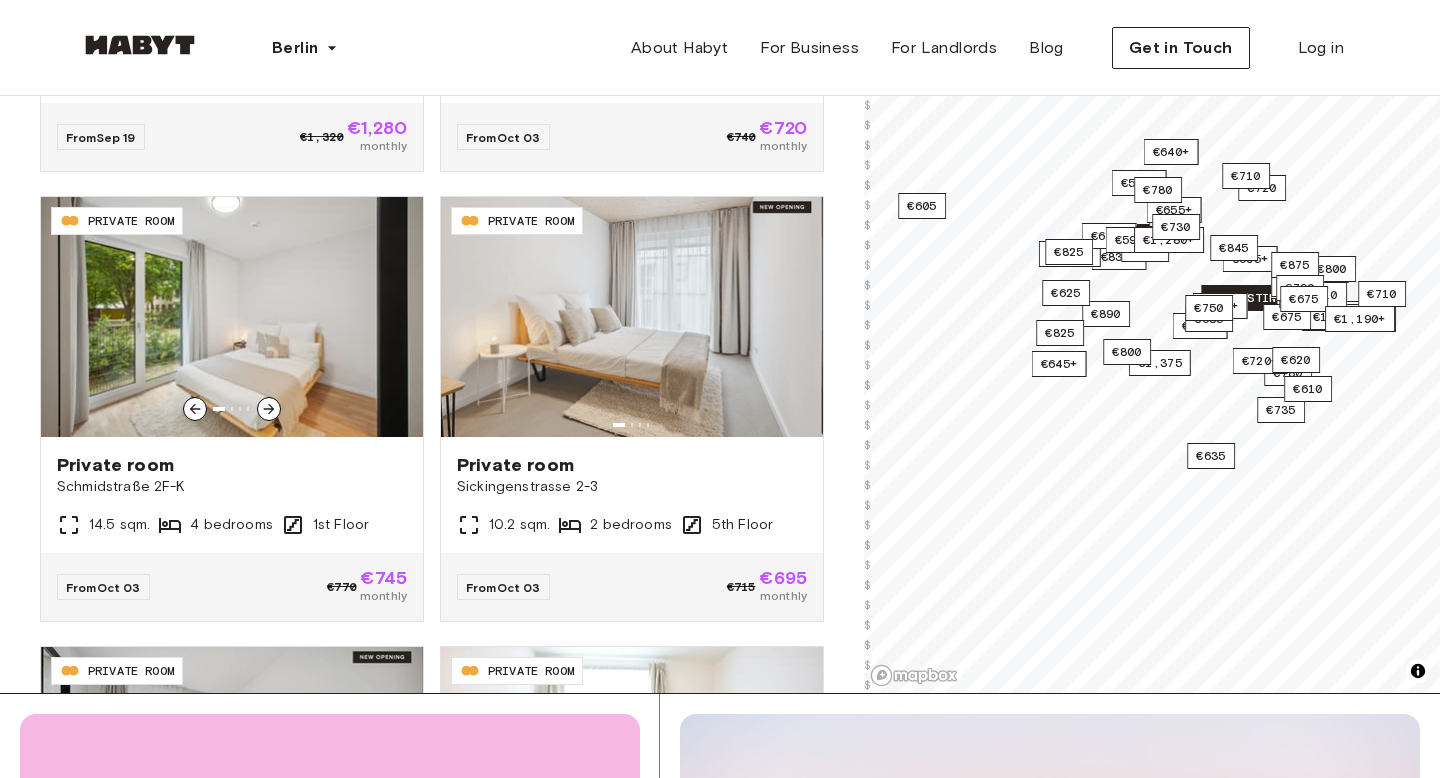 scroll, scrollTop: 6922, scrollLeft: 0, axis: vertical 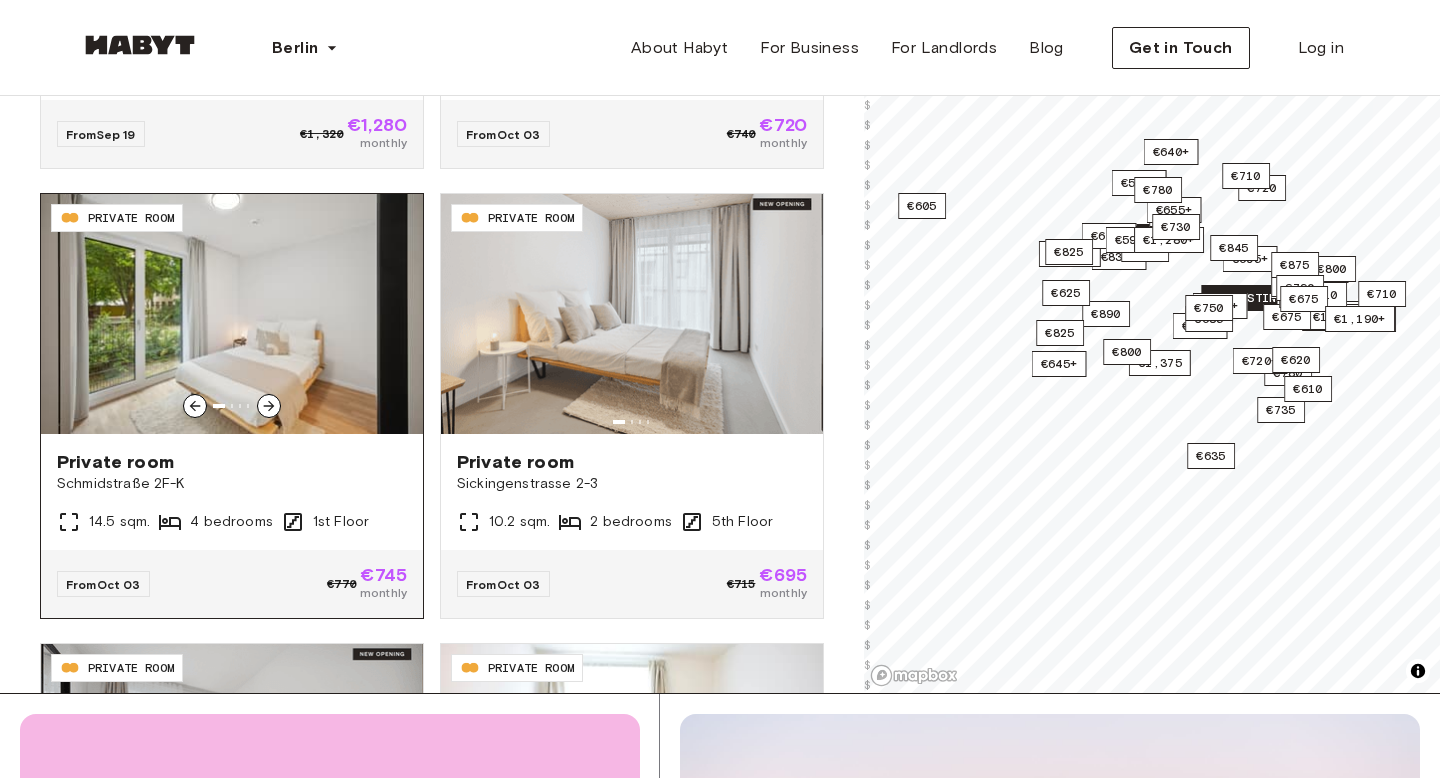 click 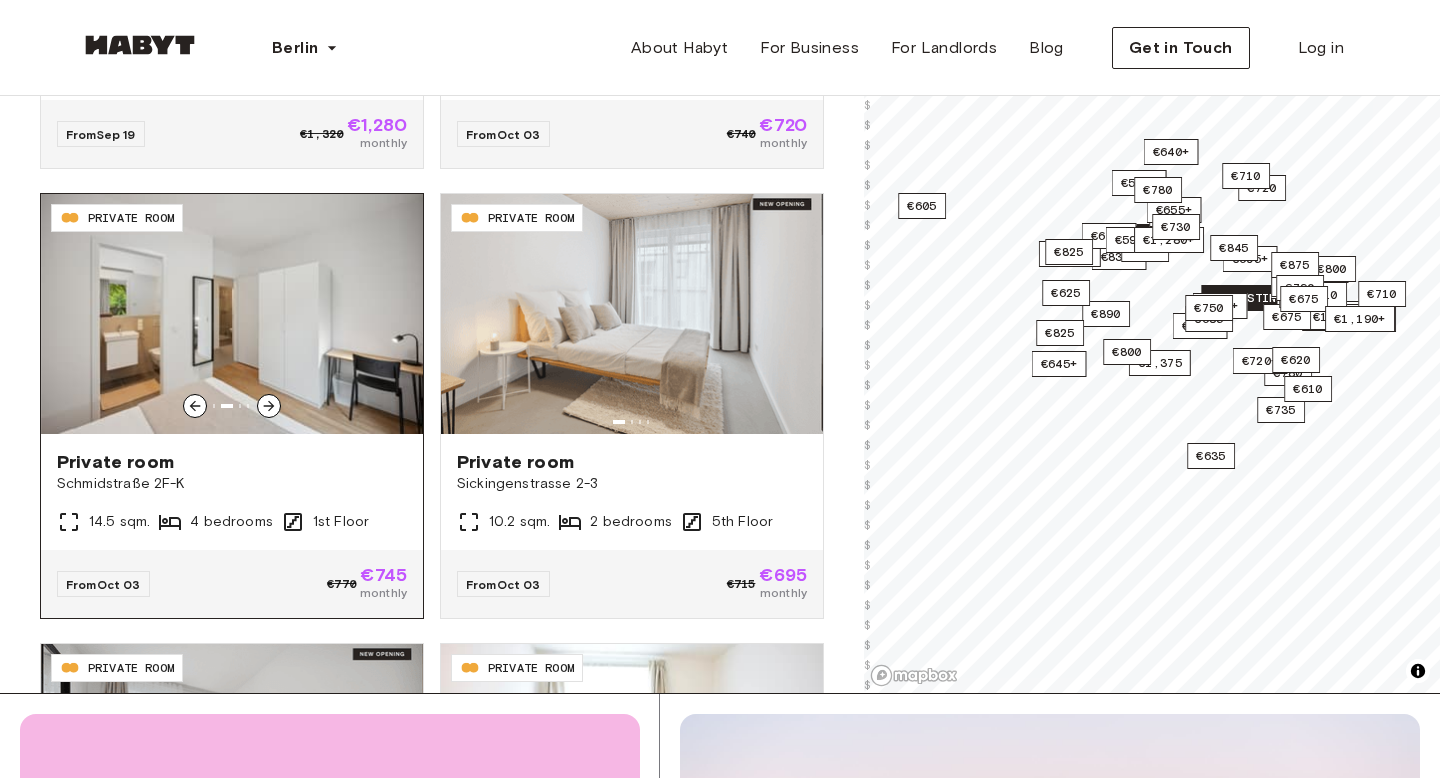 click 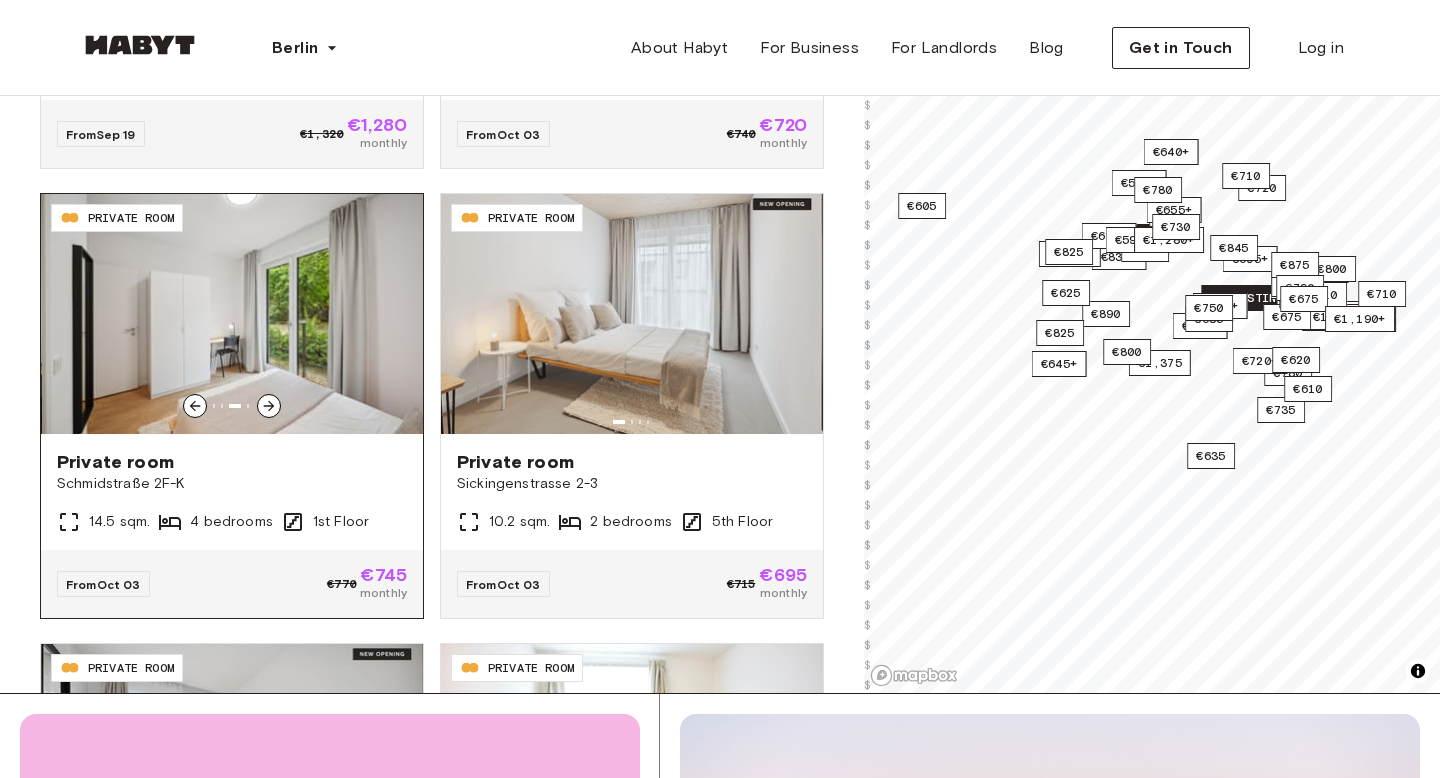 click 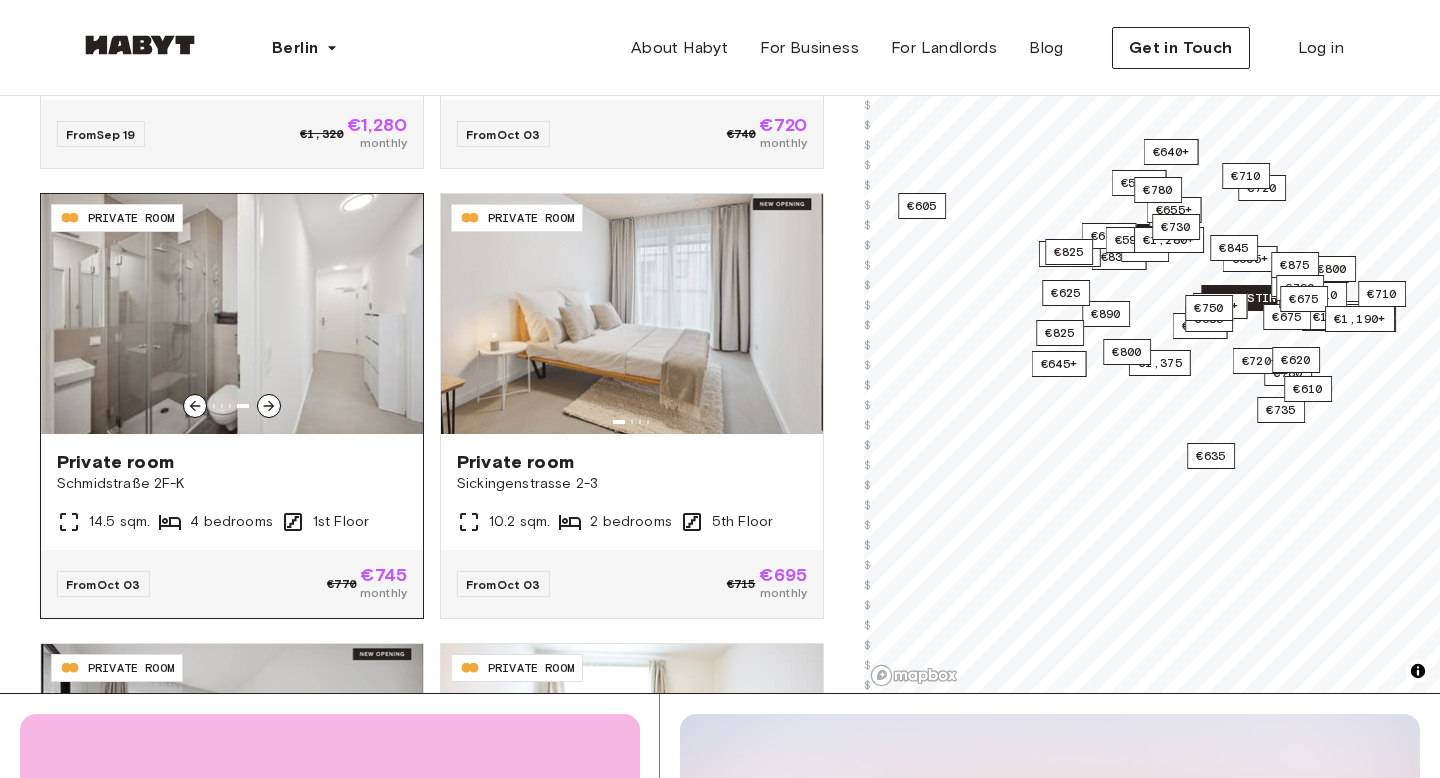 click 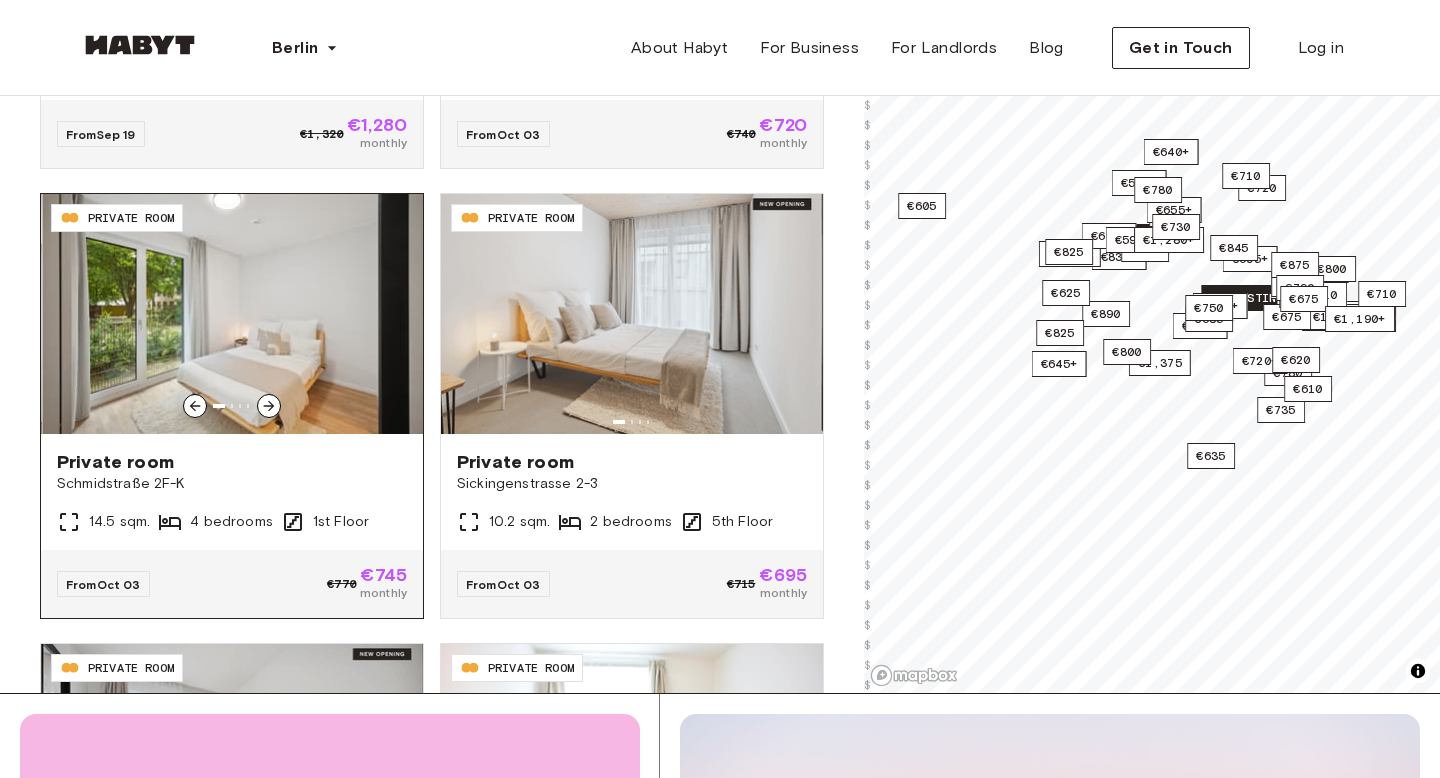 click 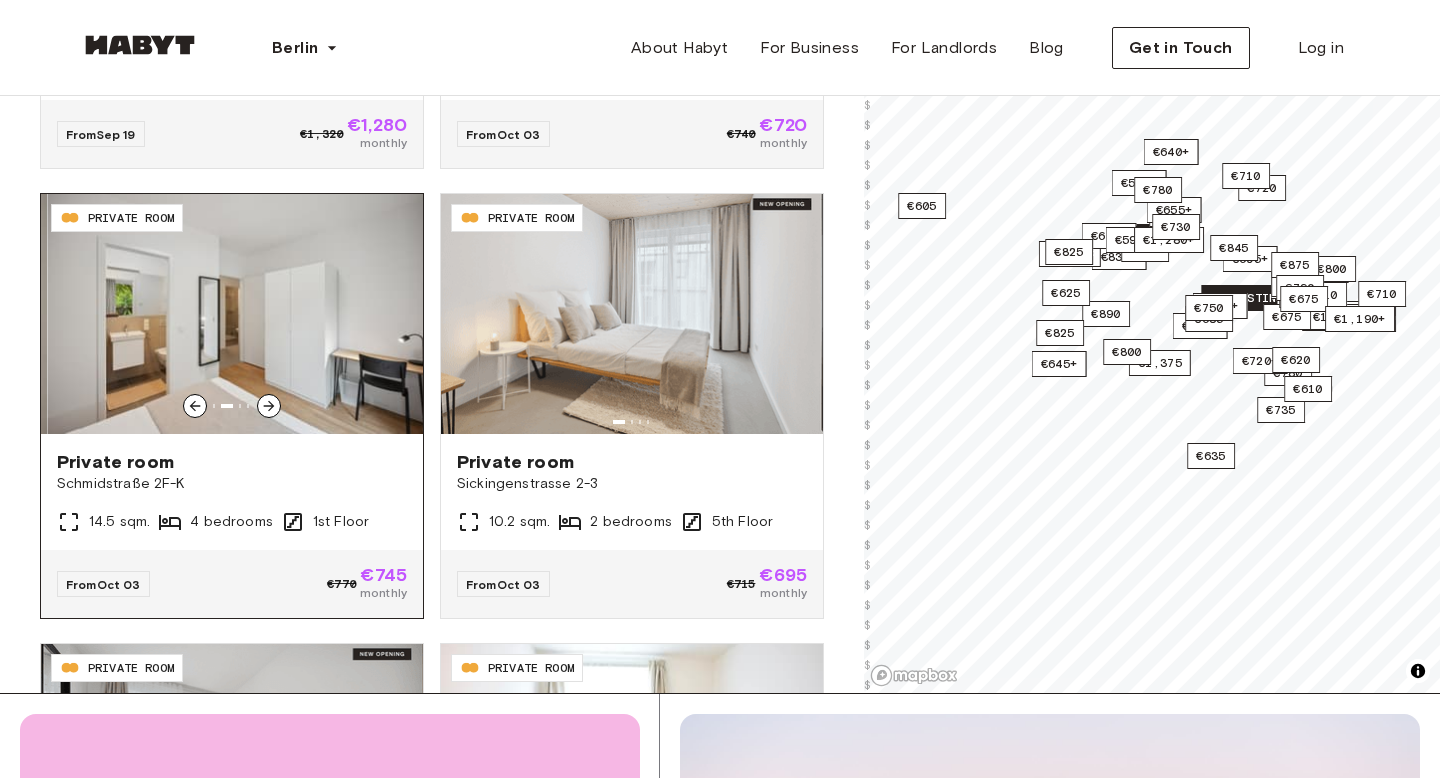 click at bounding box center (238, 314) 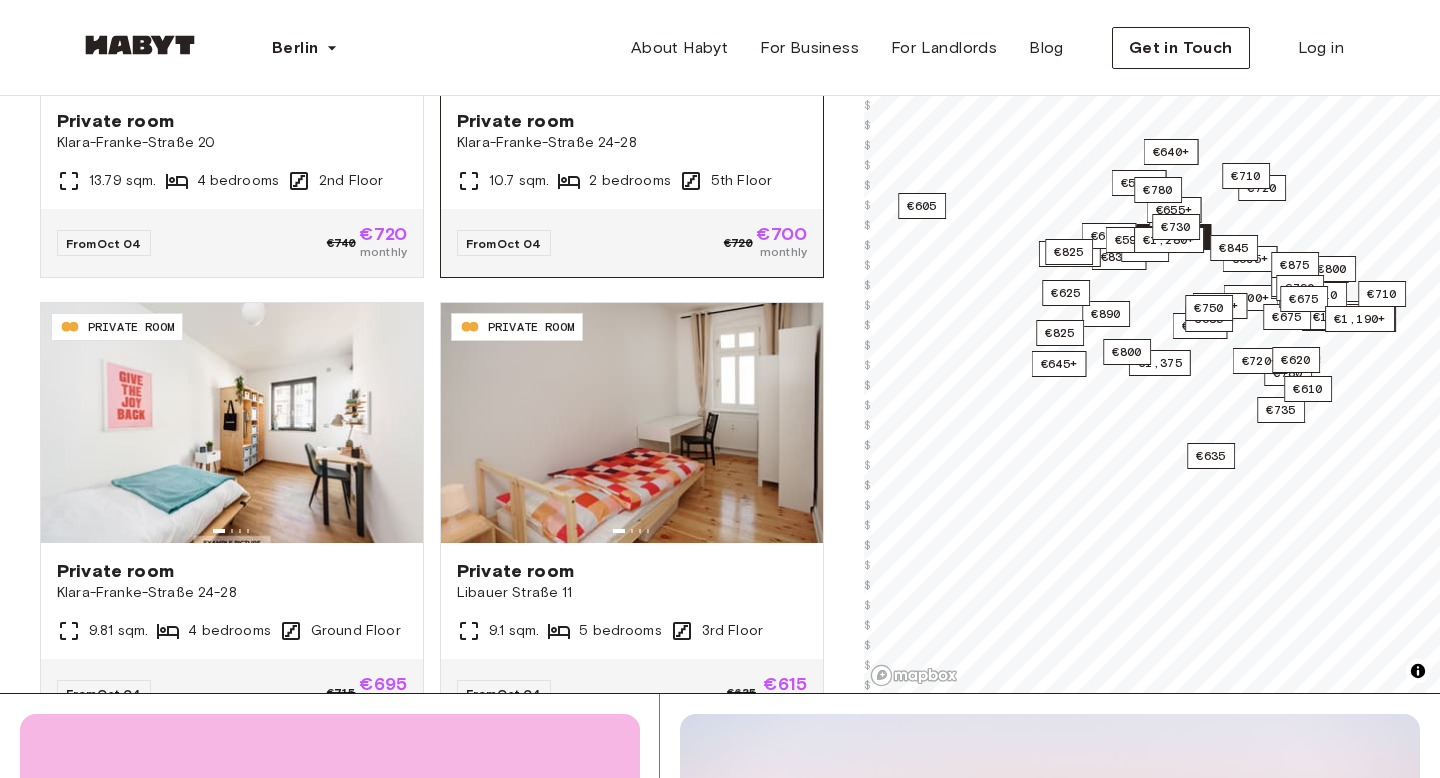 scroll, scrollTop: 8312, scrollLeft: 0, axis: vertical 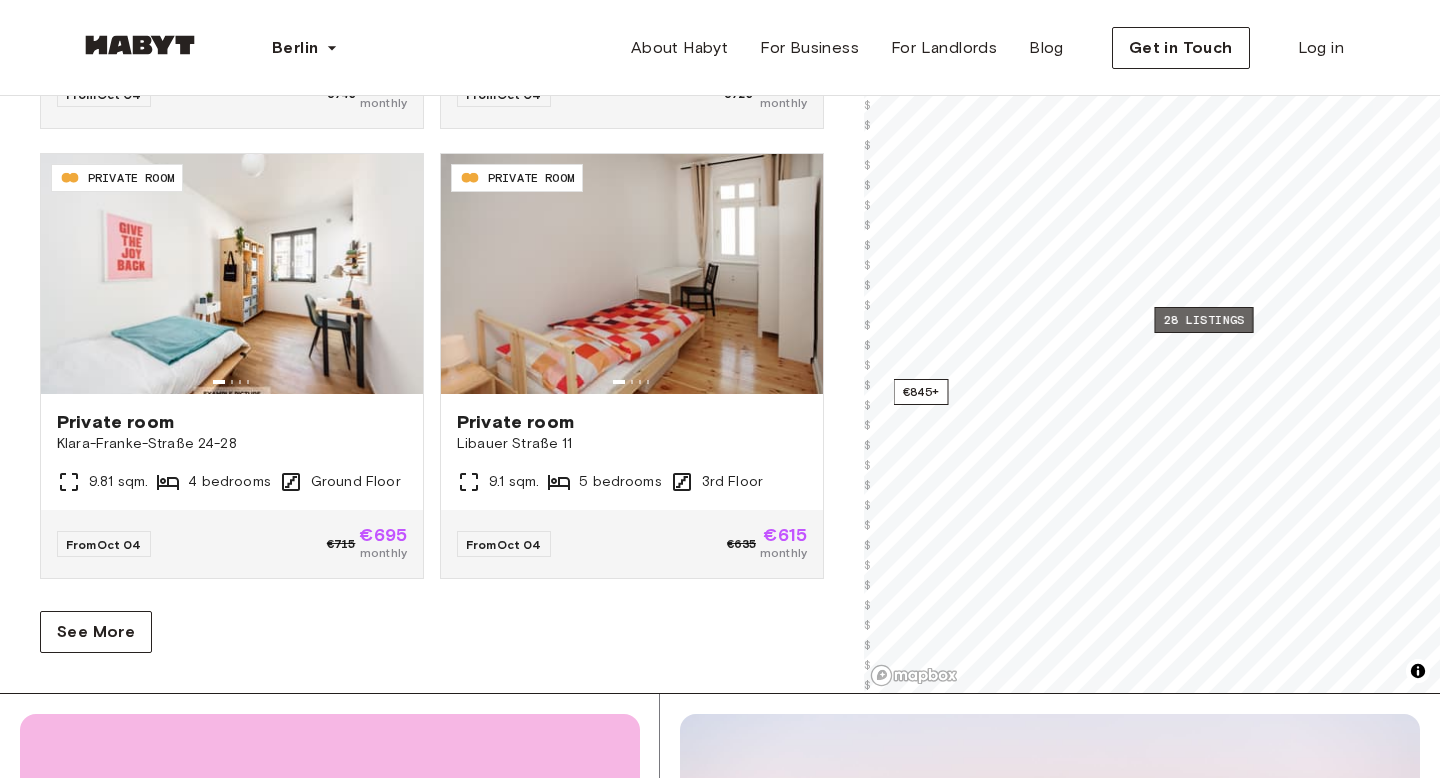 click on "28 listings" at bounding box center [1203, 320] 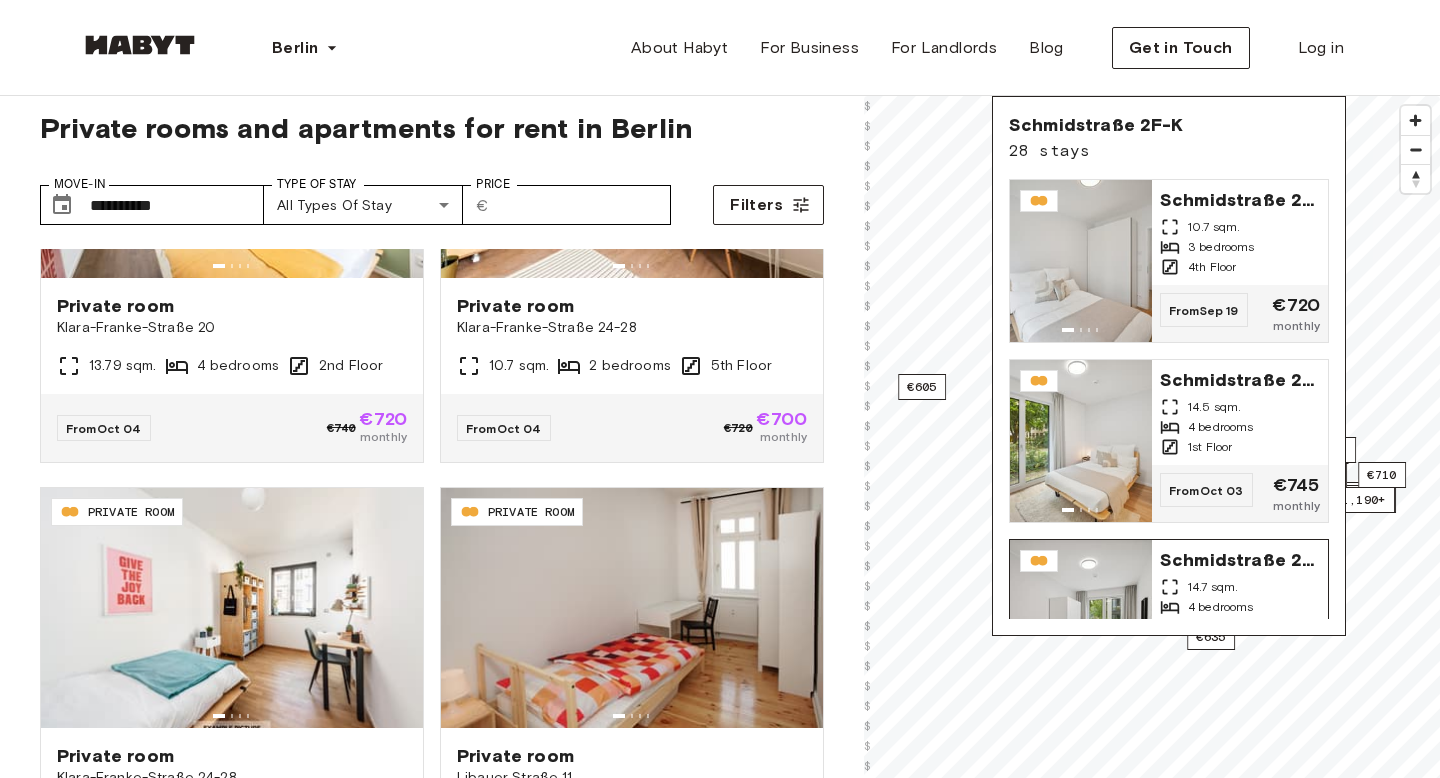 scroll, scrollTop: 0, scrollLeft: 0, axis: both 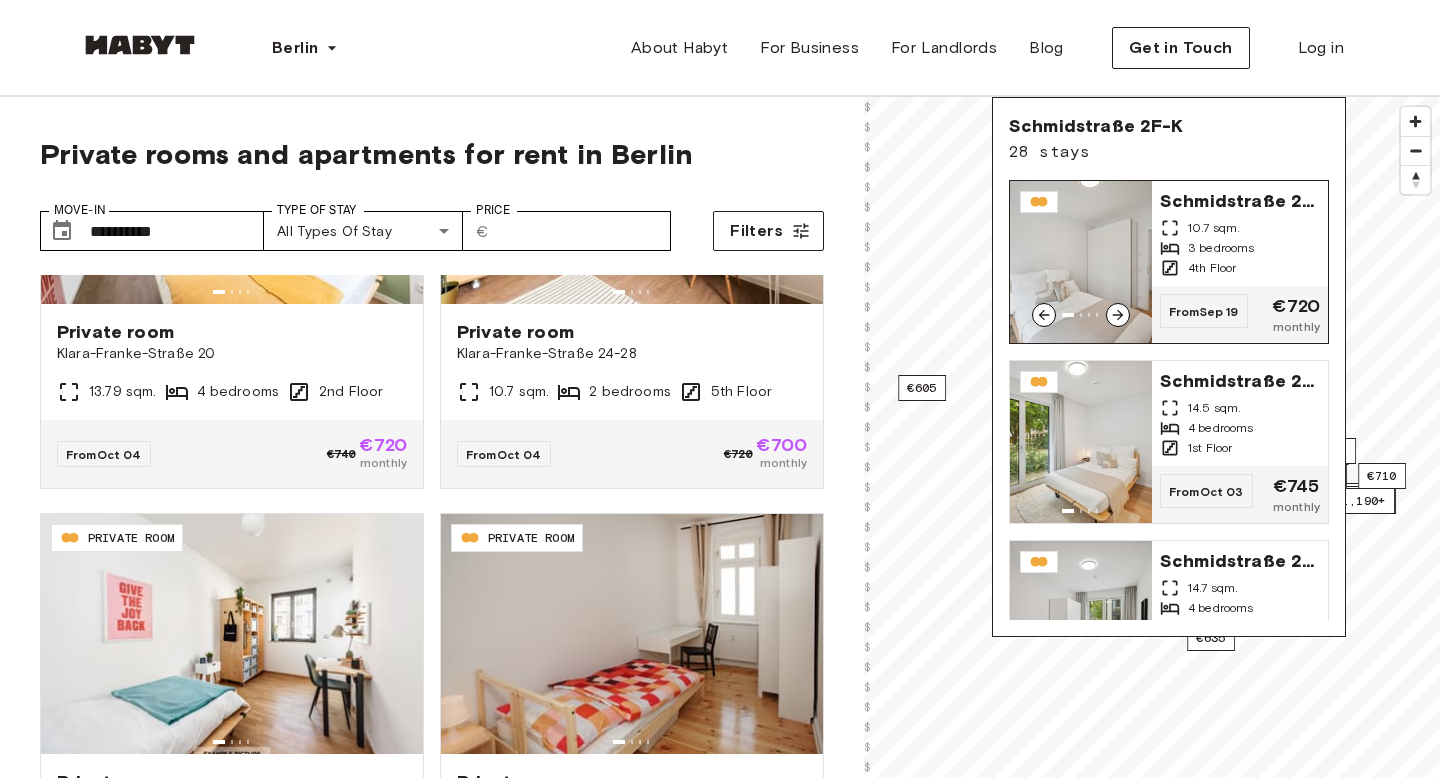 click 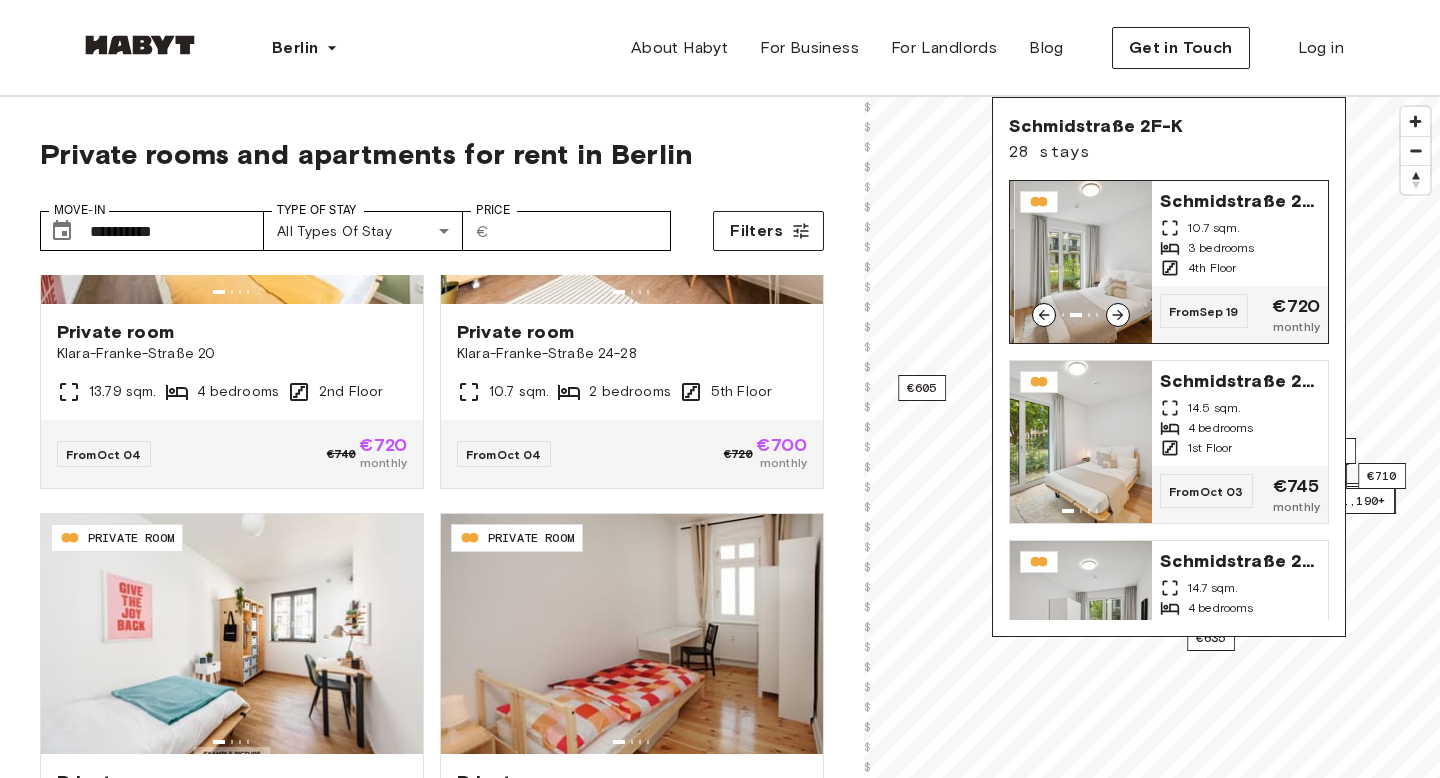 click 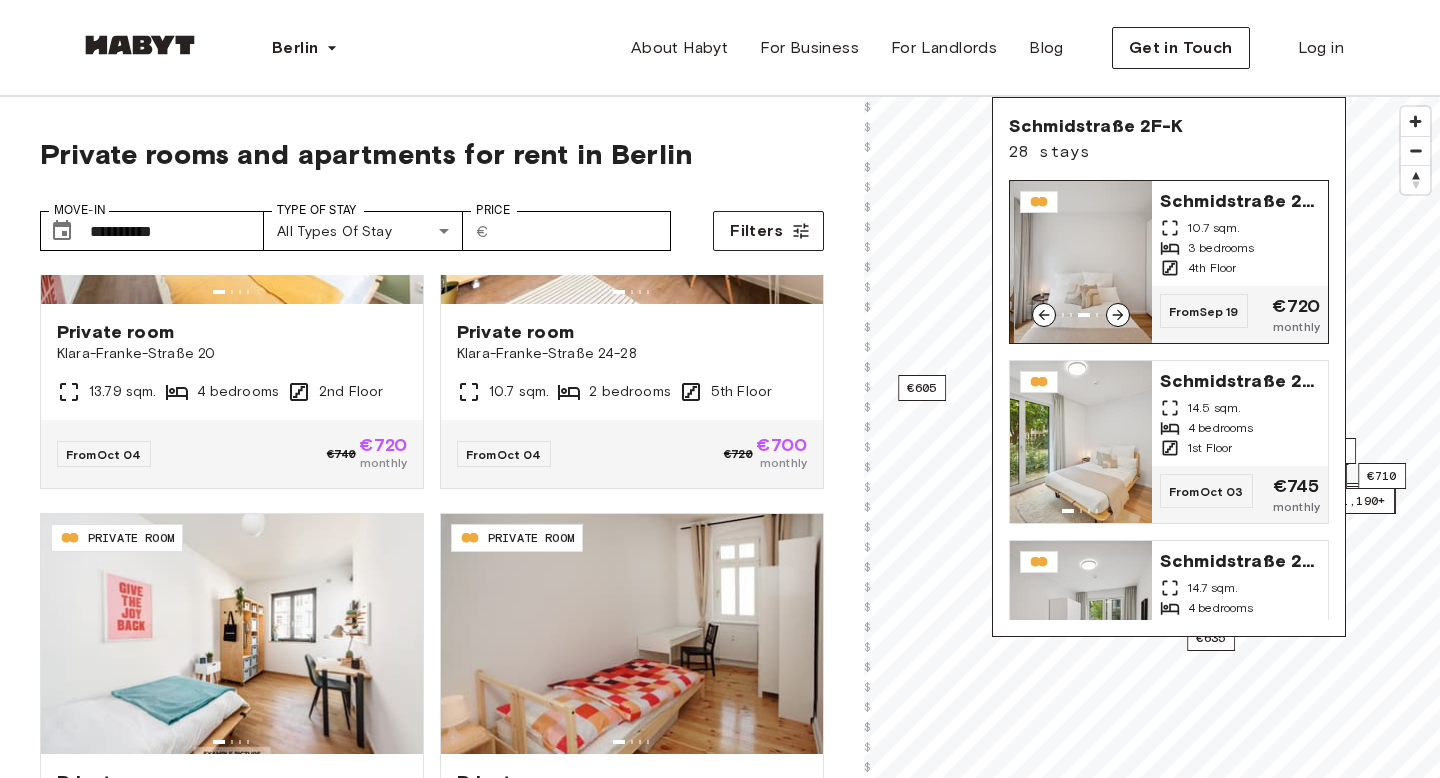 click 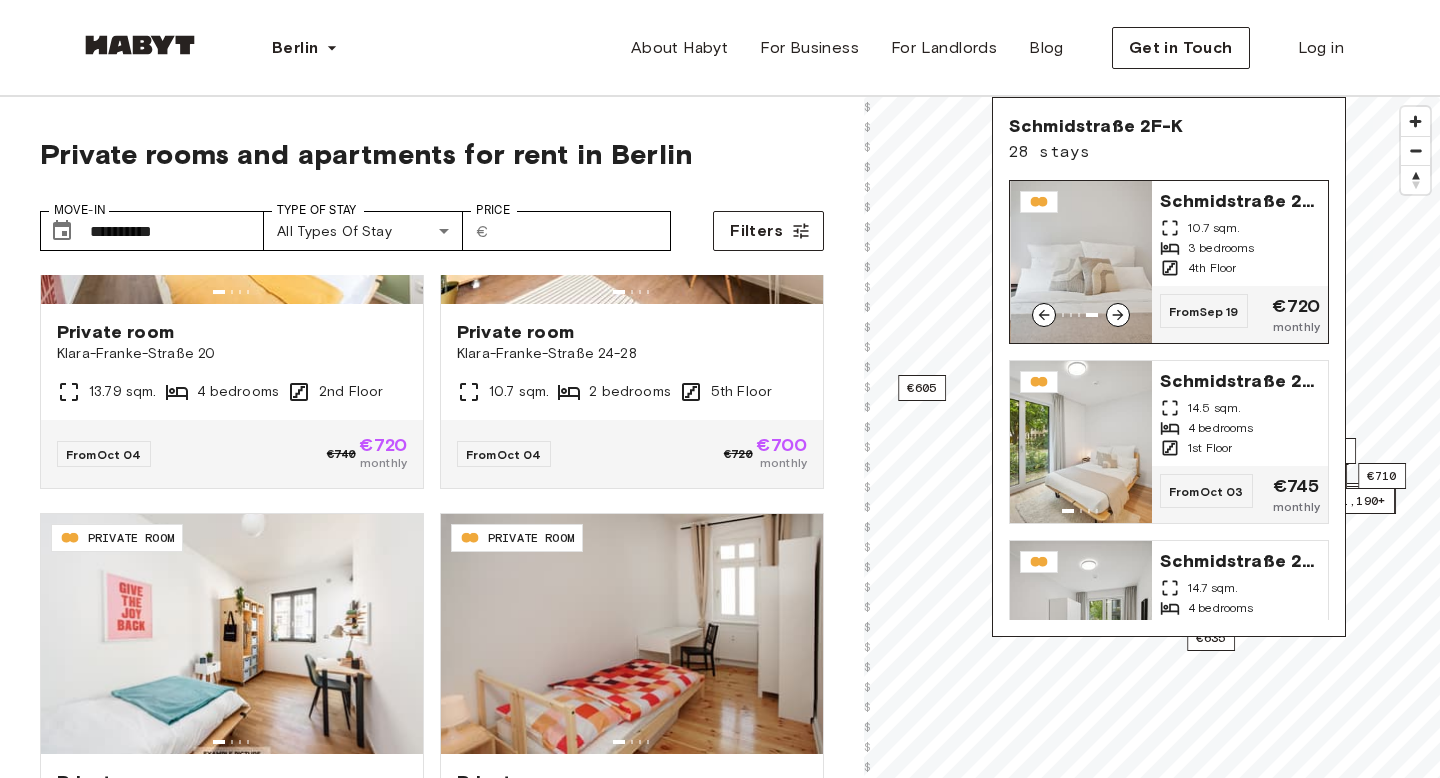 click 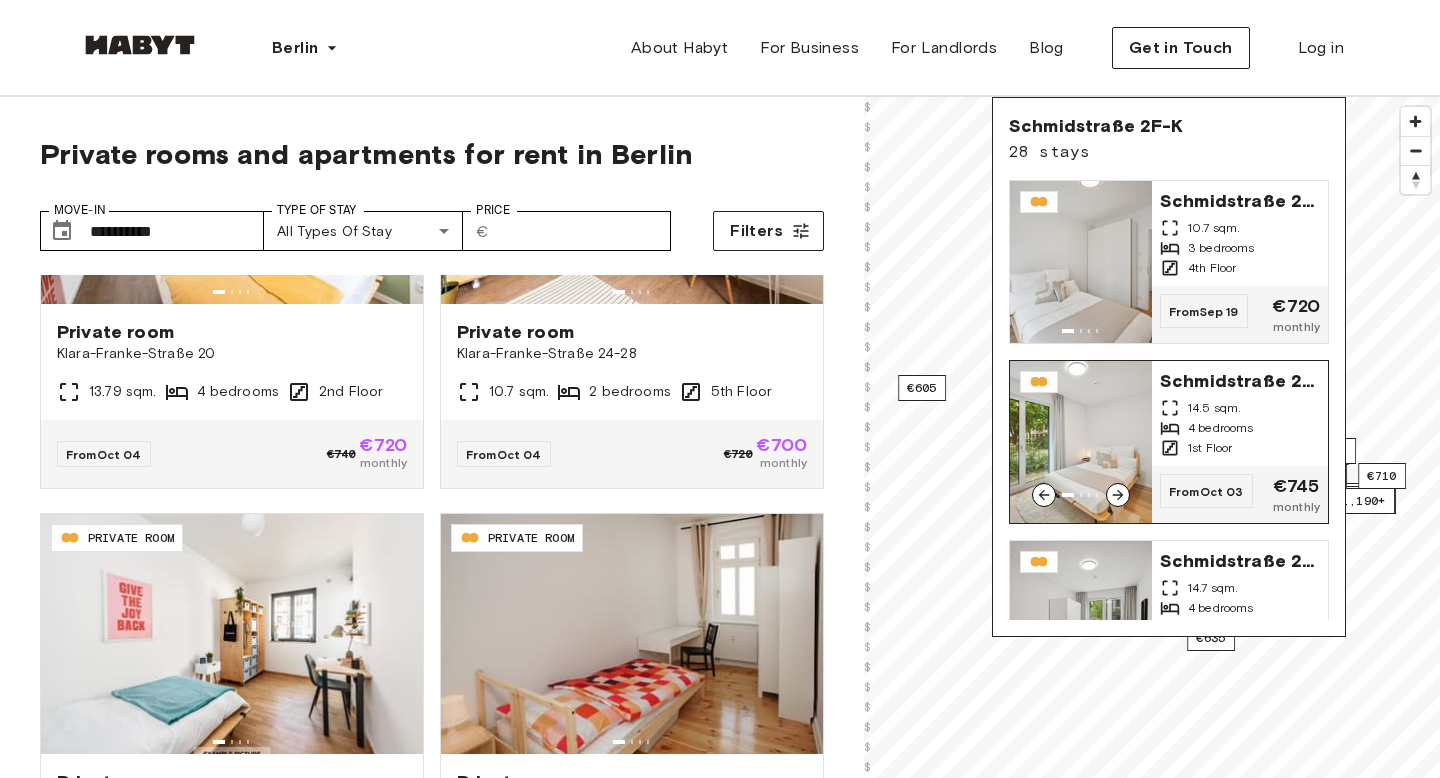 click at bounding box center [1081, 442] 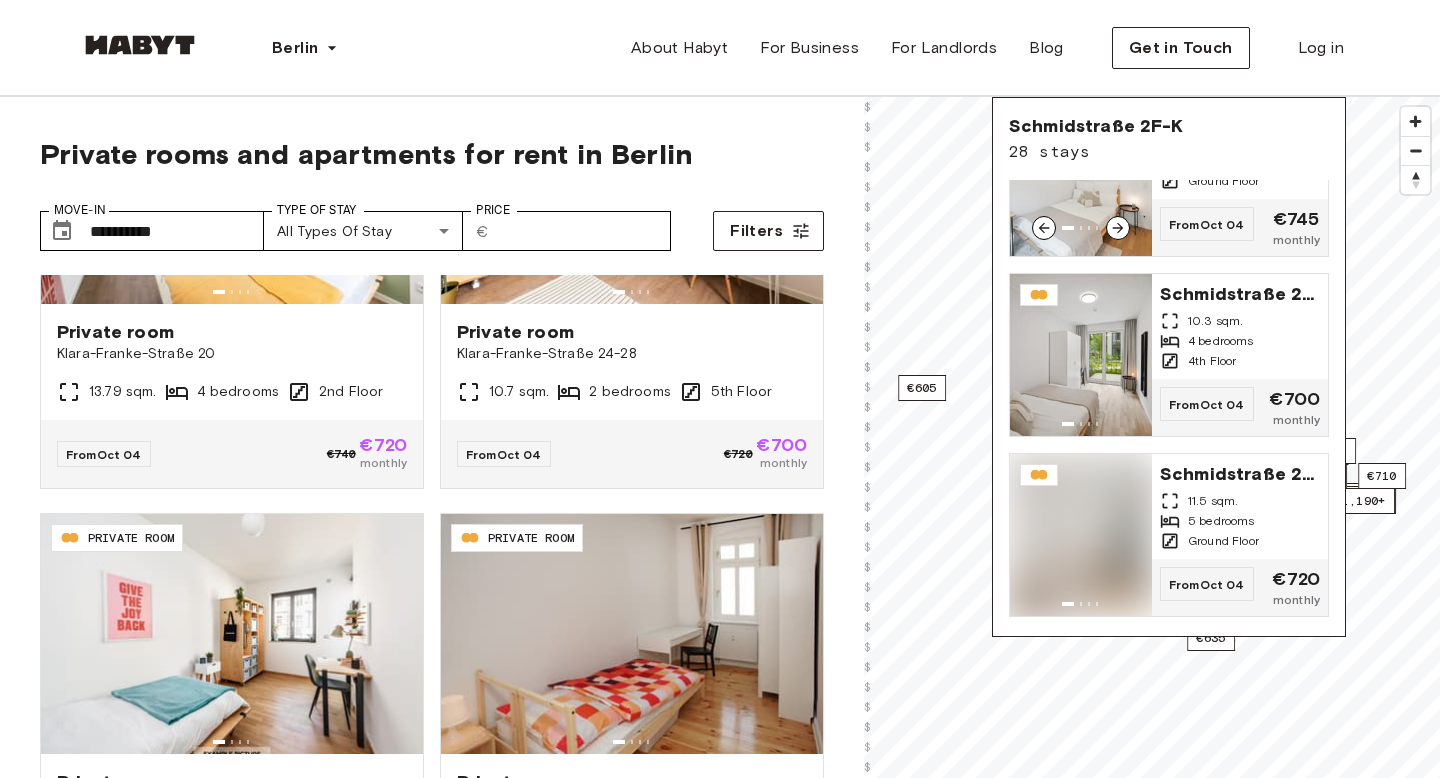 scroll, scrollTop: 810, scrollLeft: 0, axis: vertical 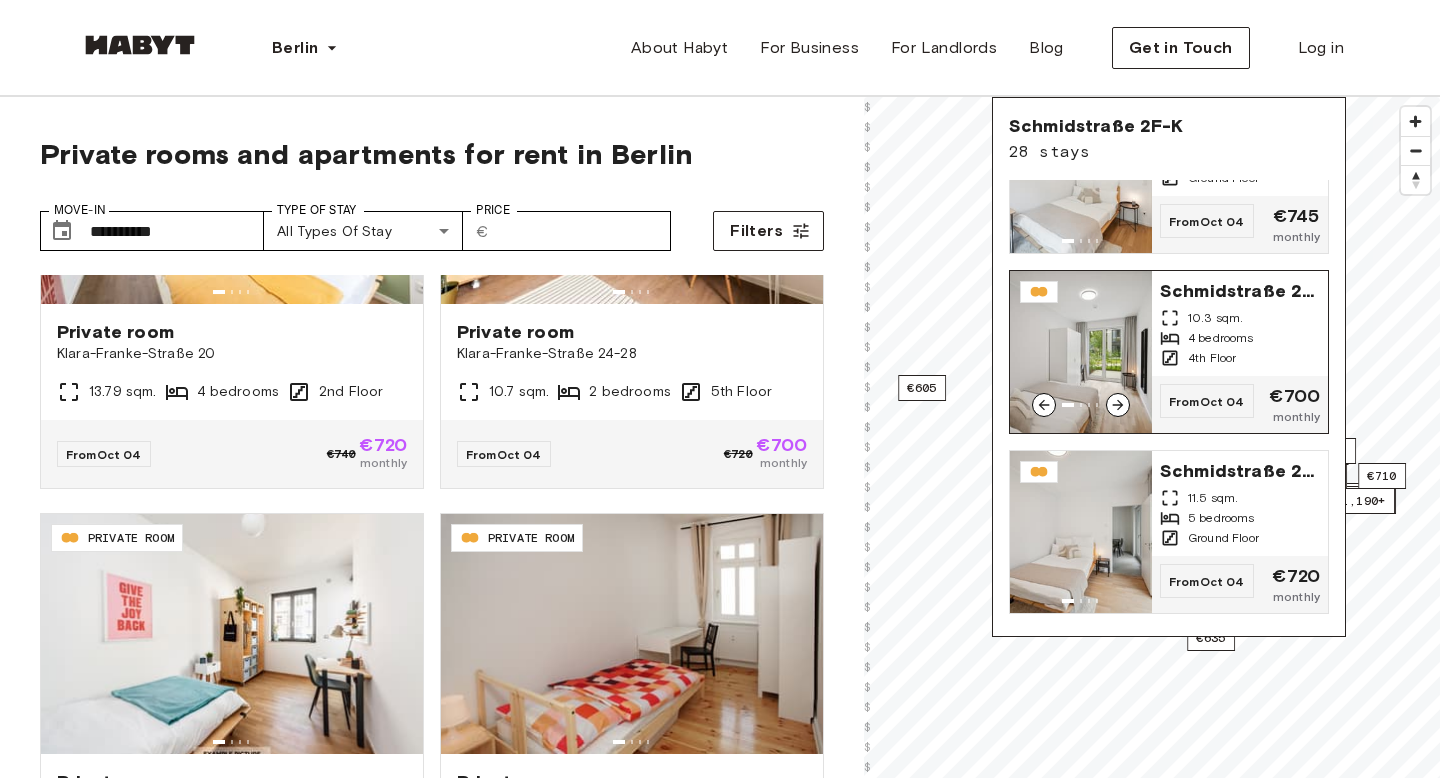click 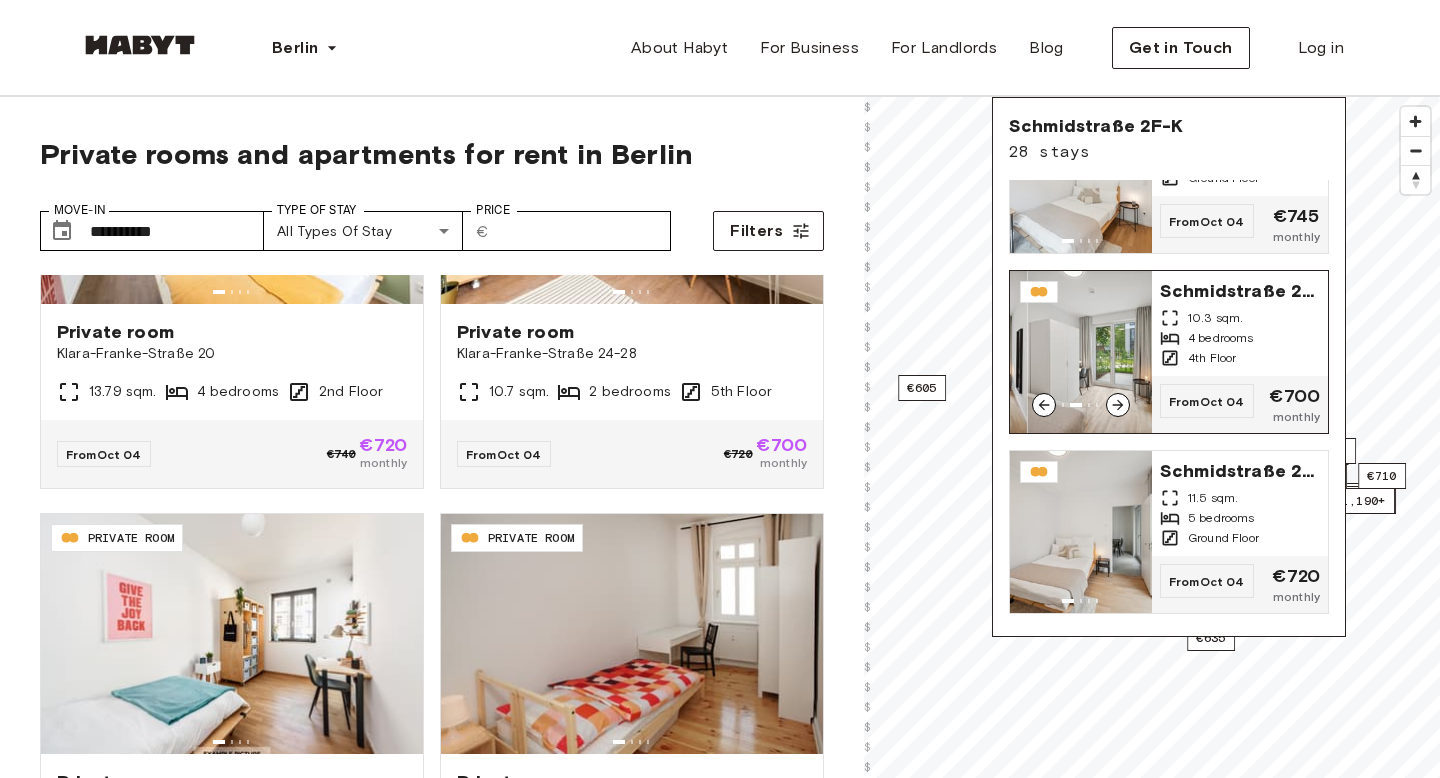 click 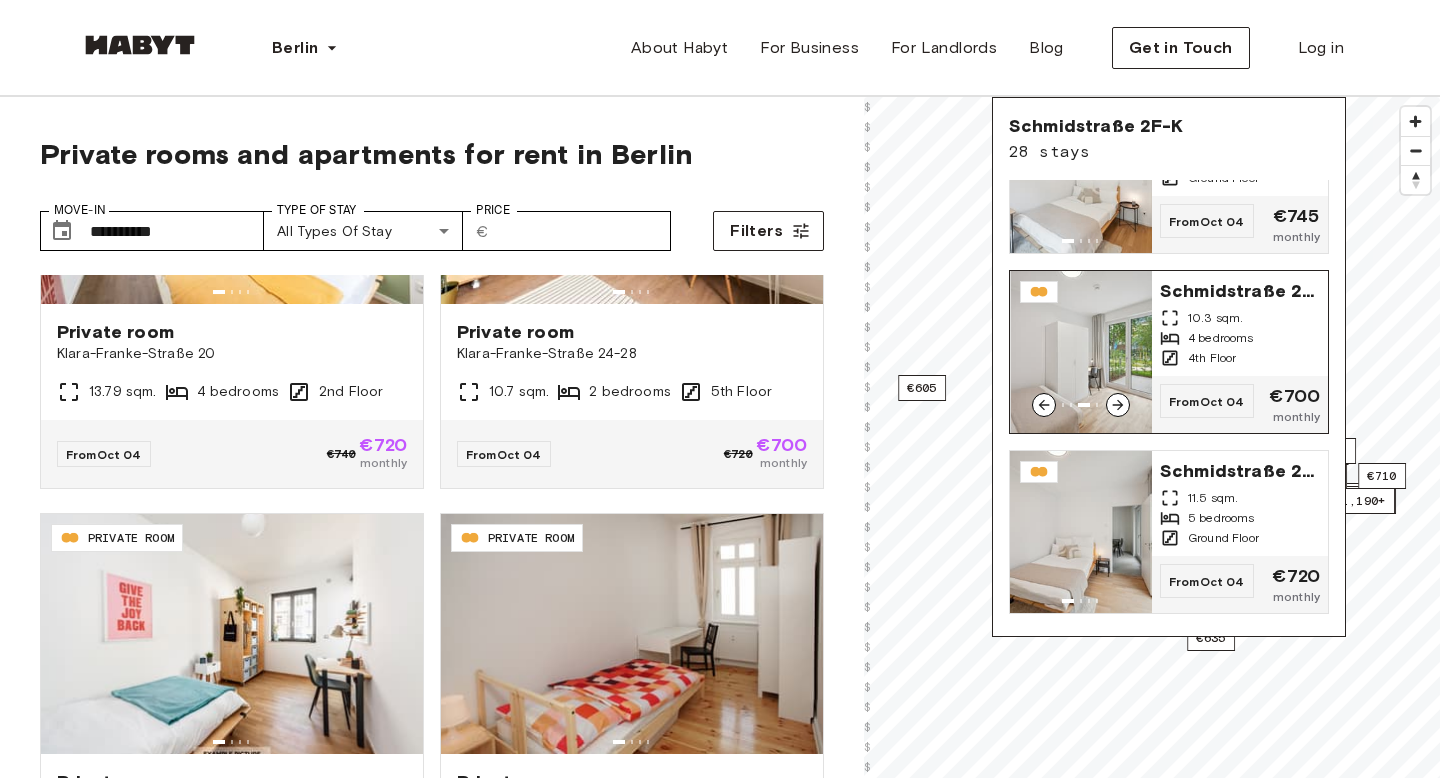 click 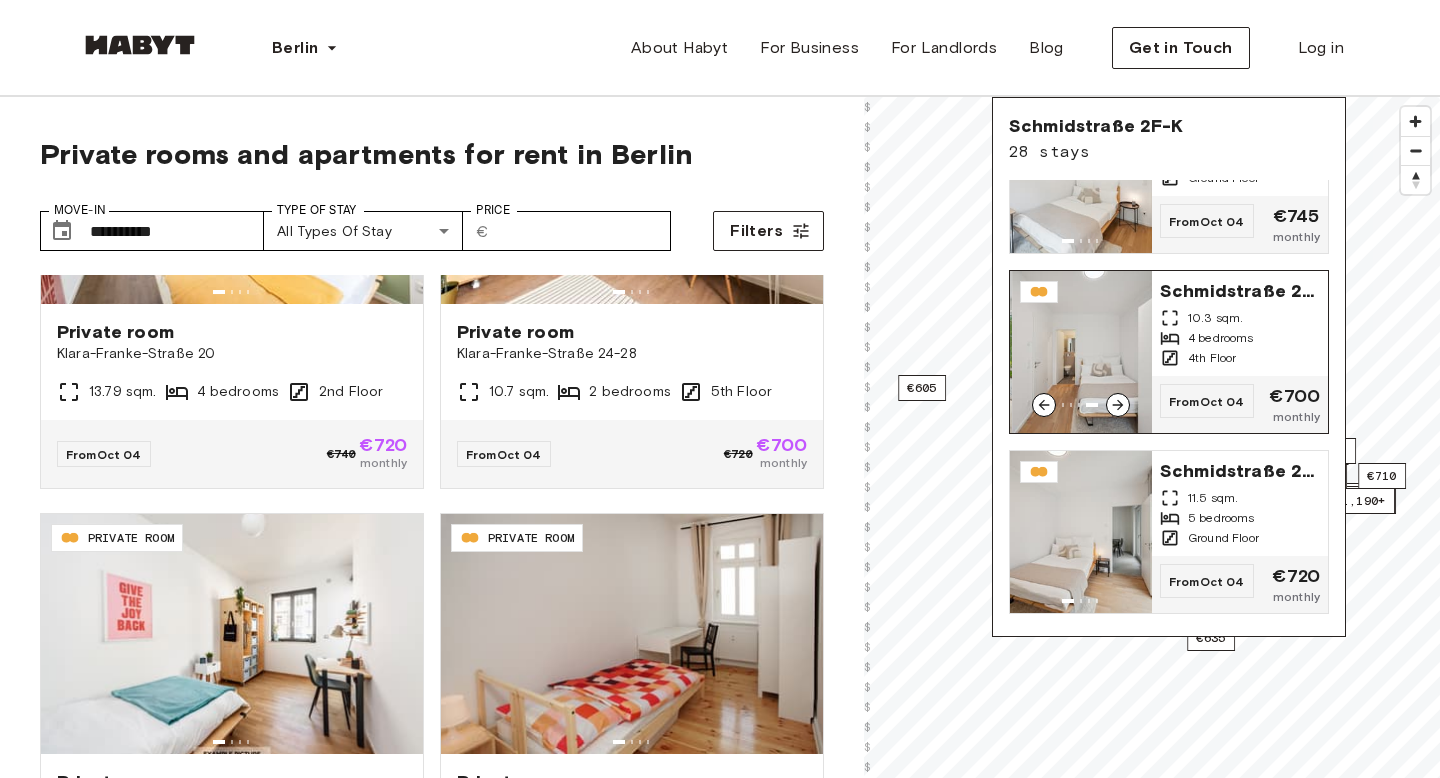 scroll, scrollTop: 997, scrollLeft: 0, axis: vertical 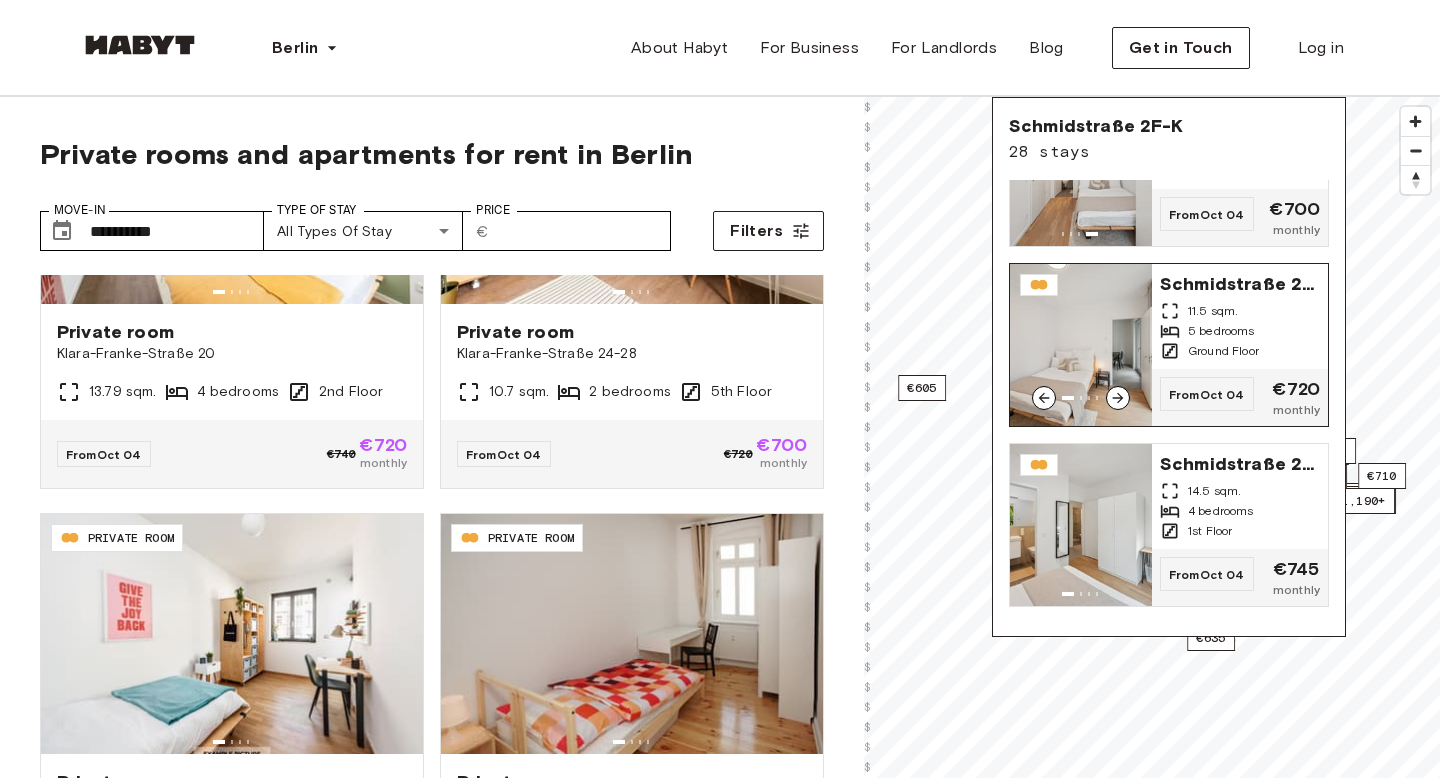 click 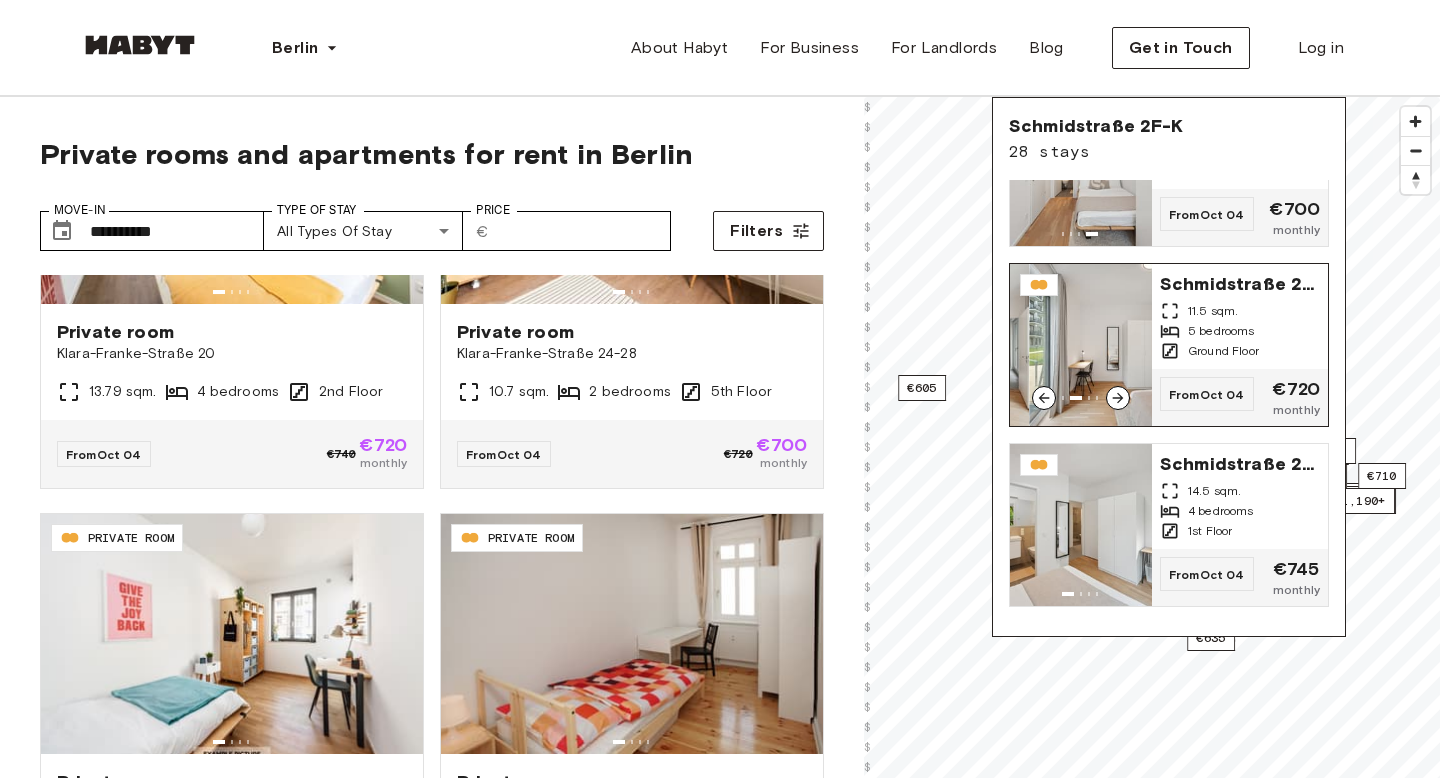 click 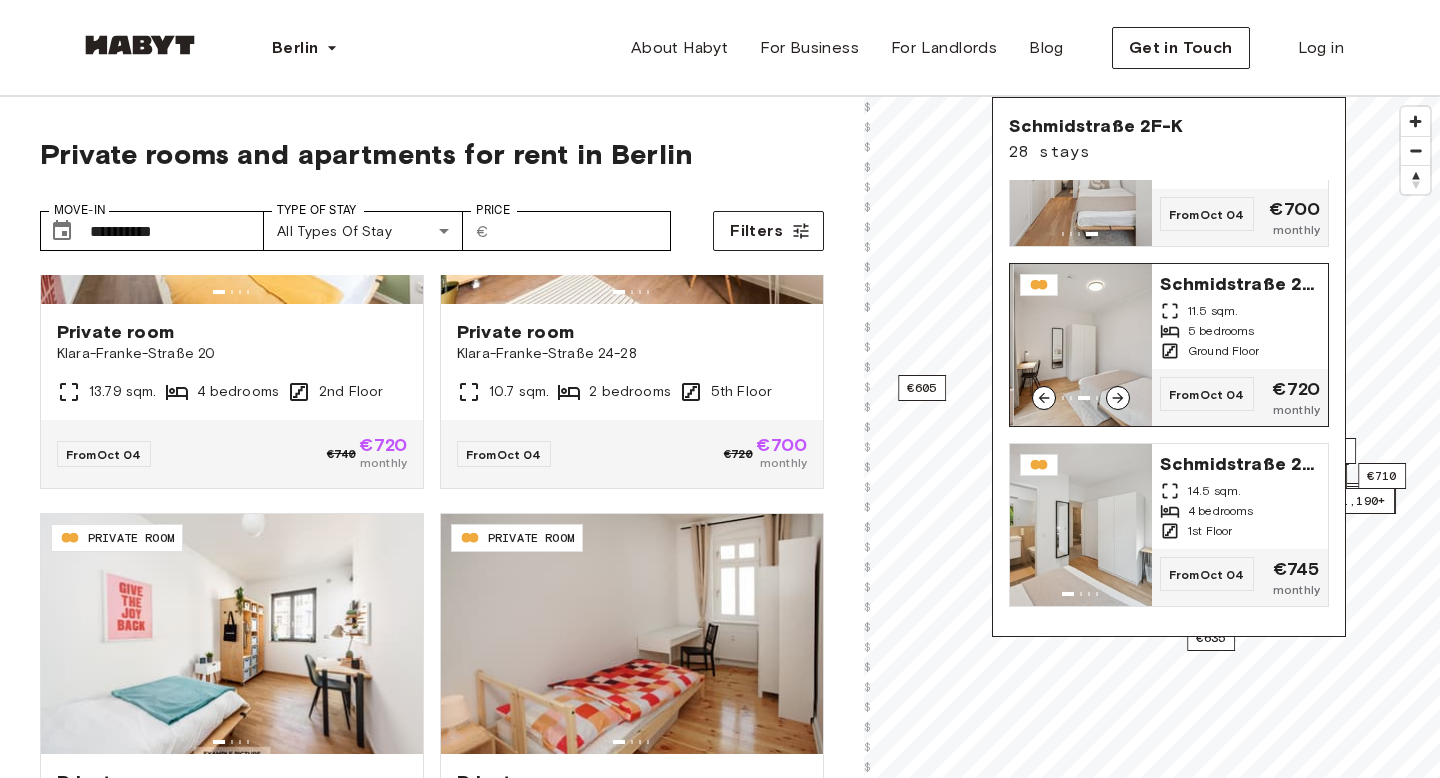 click 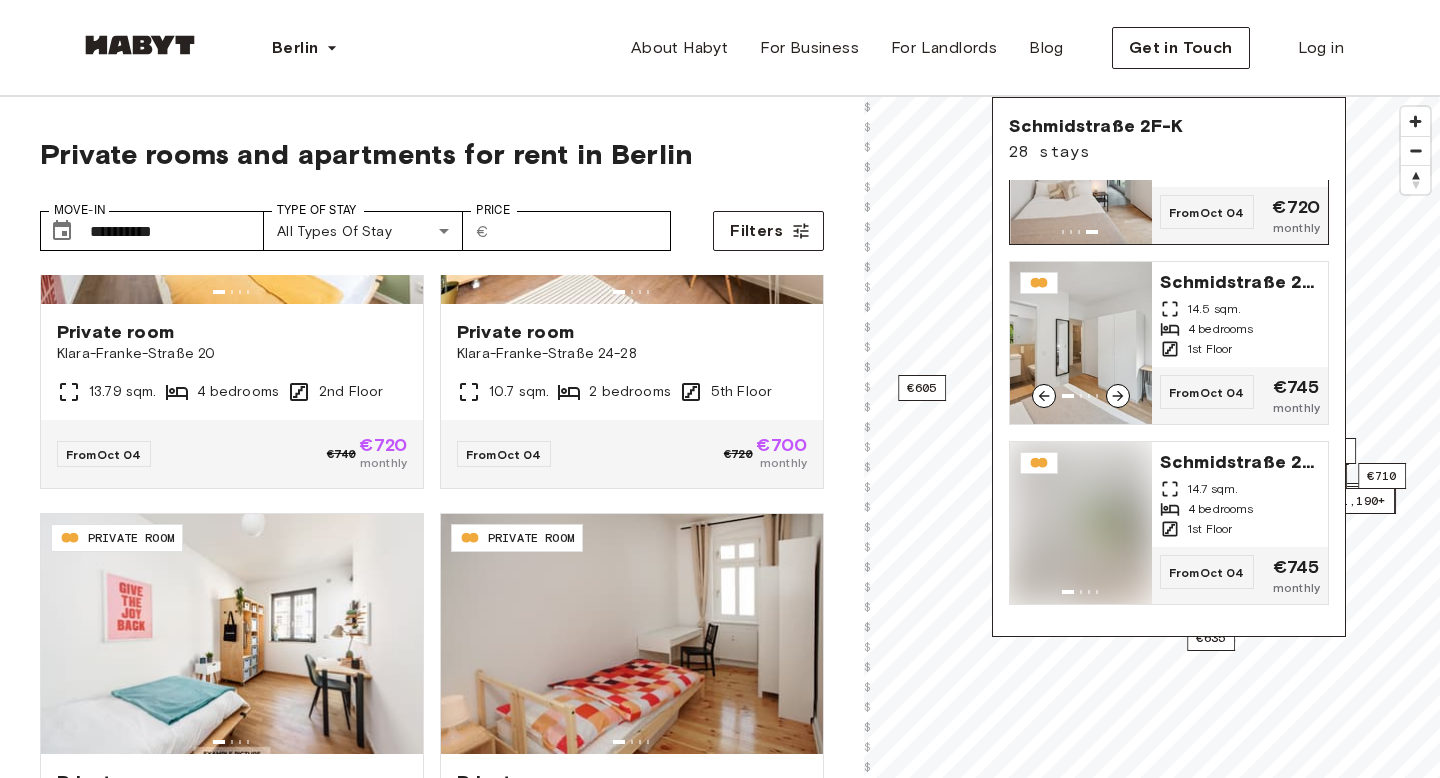 scroll, scrollTop: 1181, scrollLeft: 0, axis: vertical 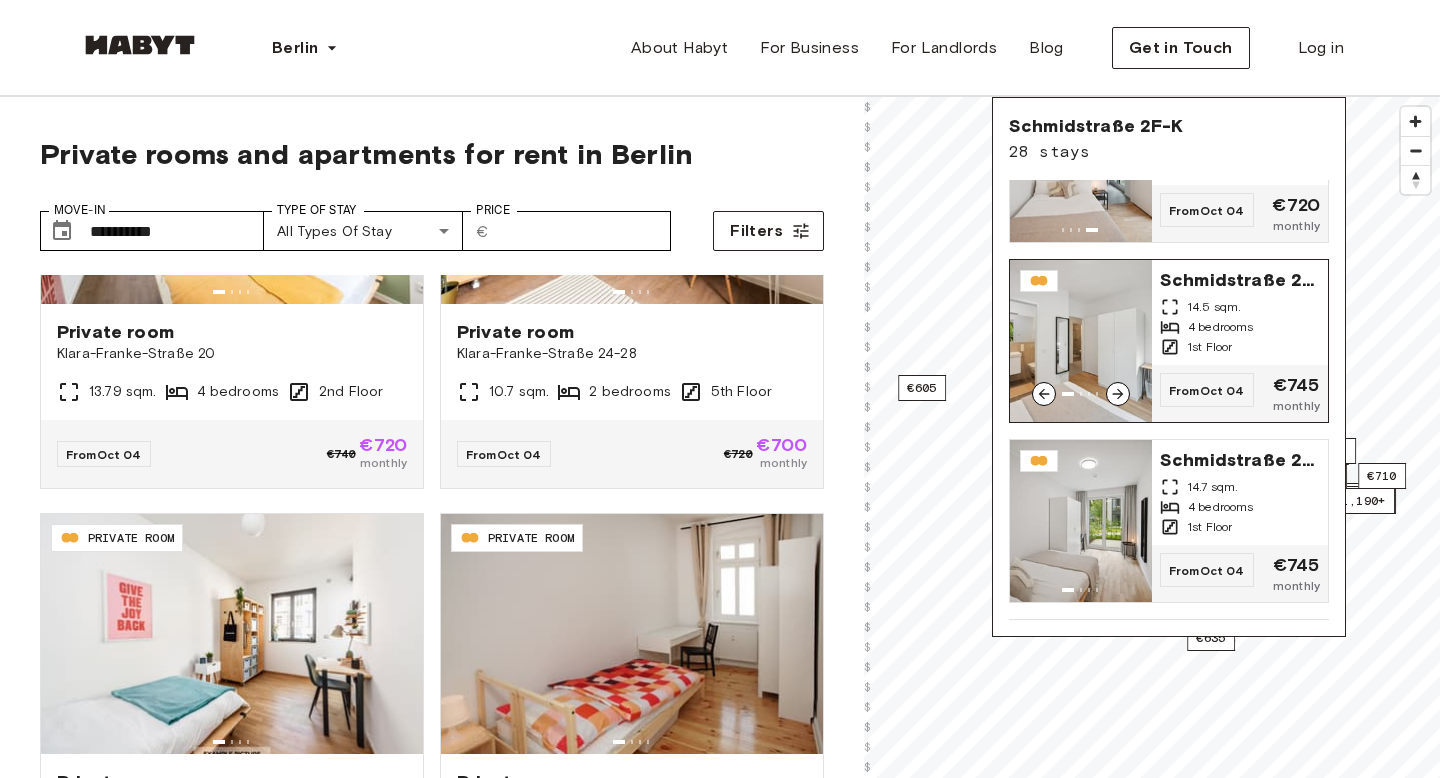 click 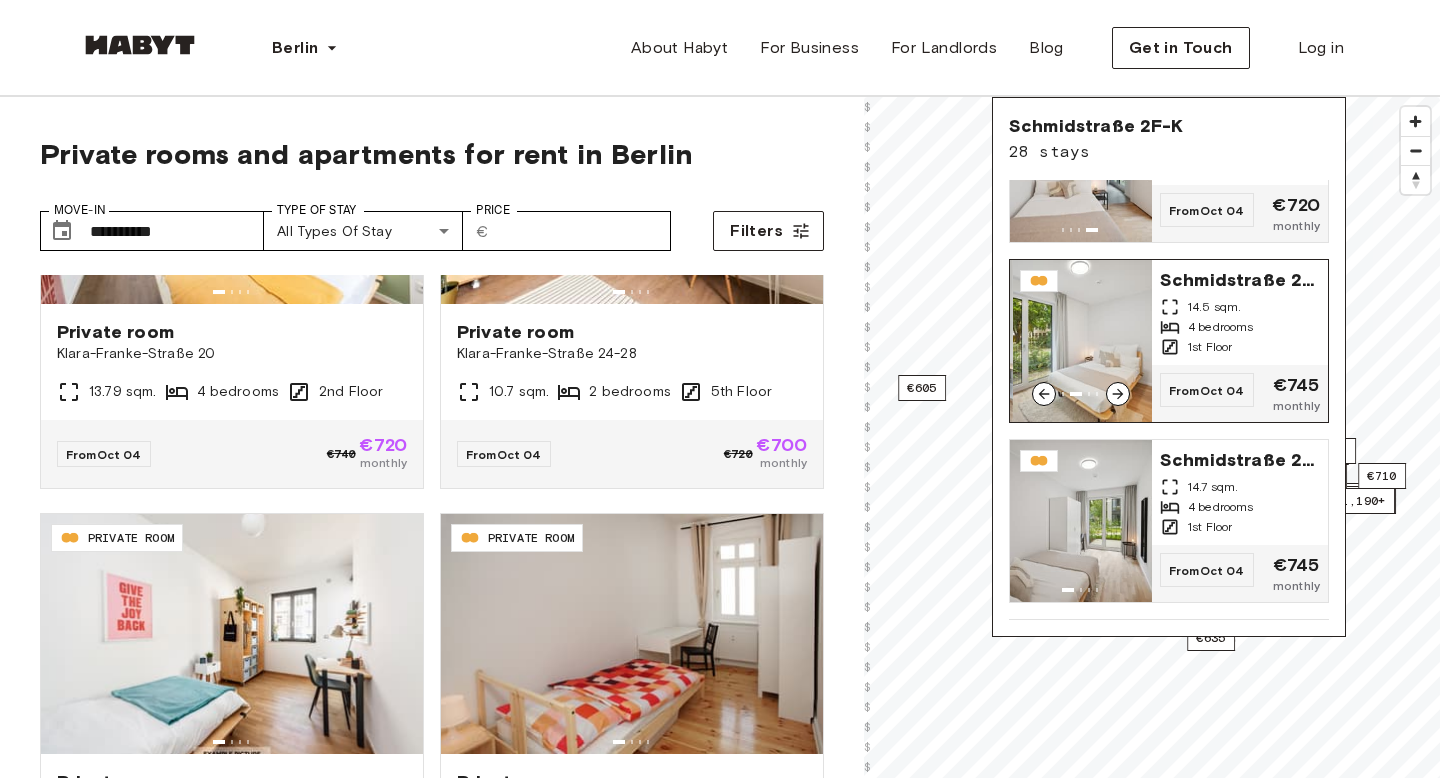 click 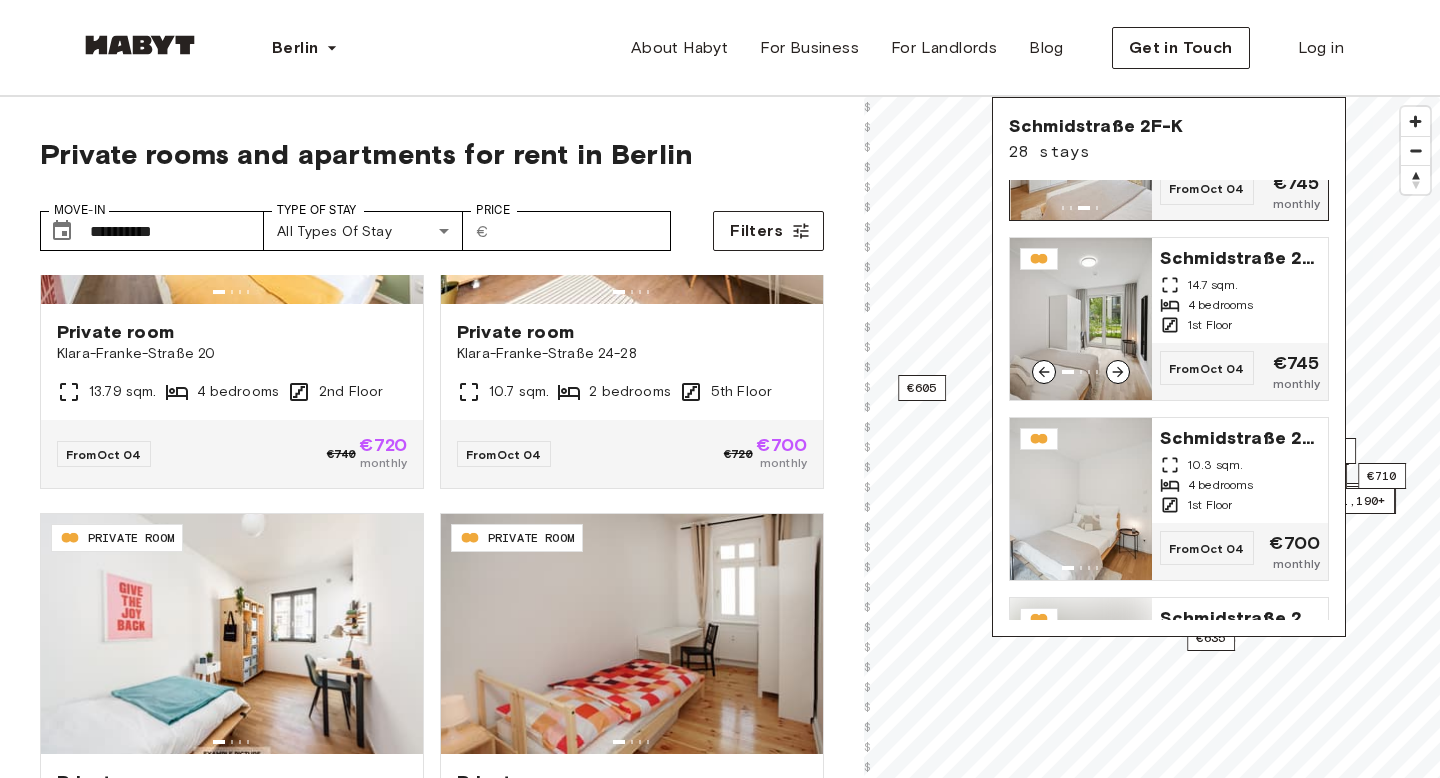 scroll, scrollTop: 1382, scrollLeft: 0, axis: vertical 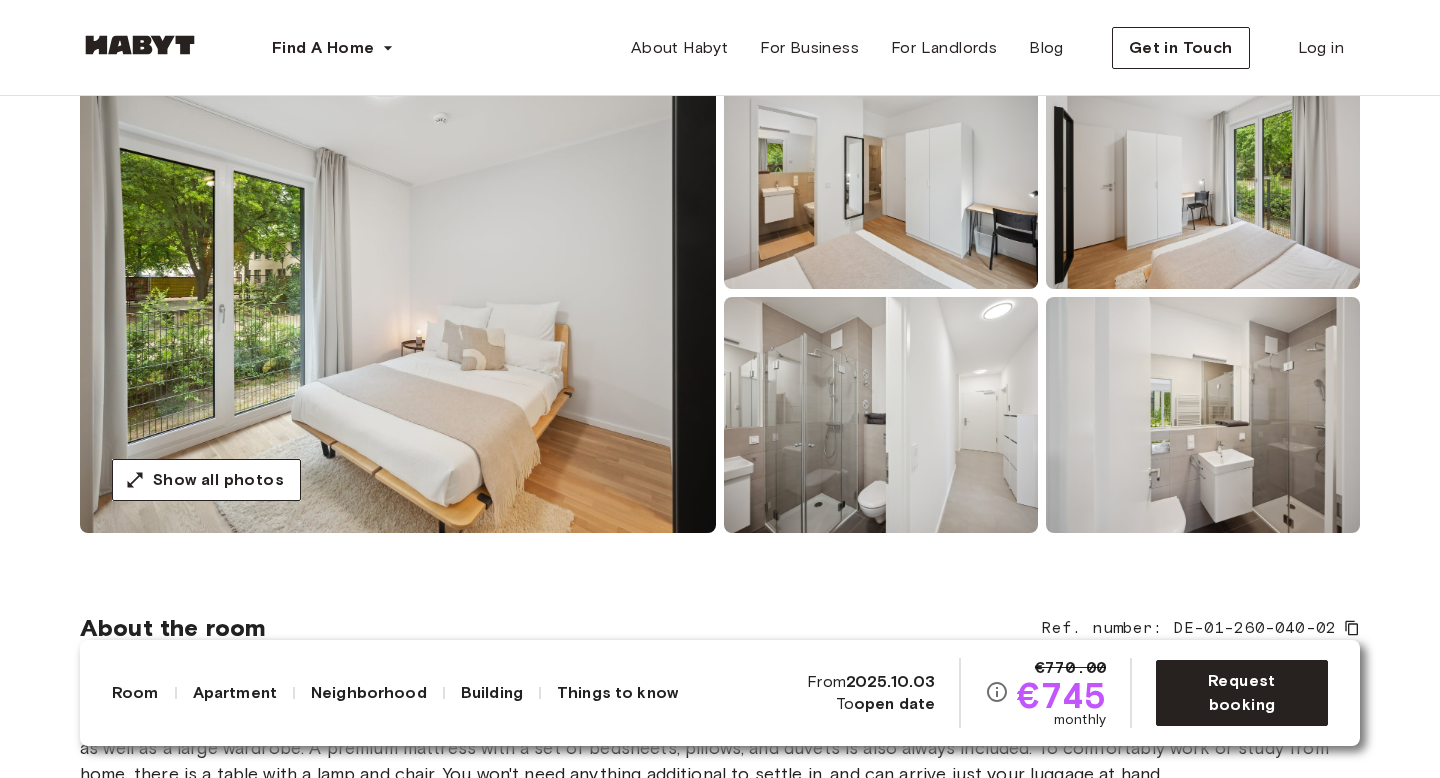 click at bounding box center (398, 293) 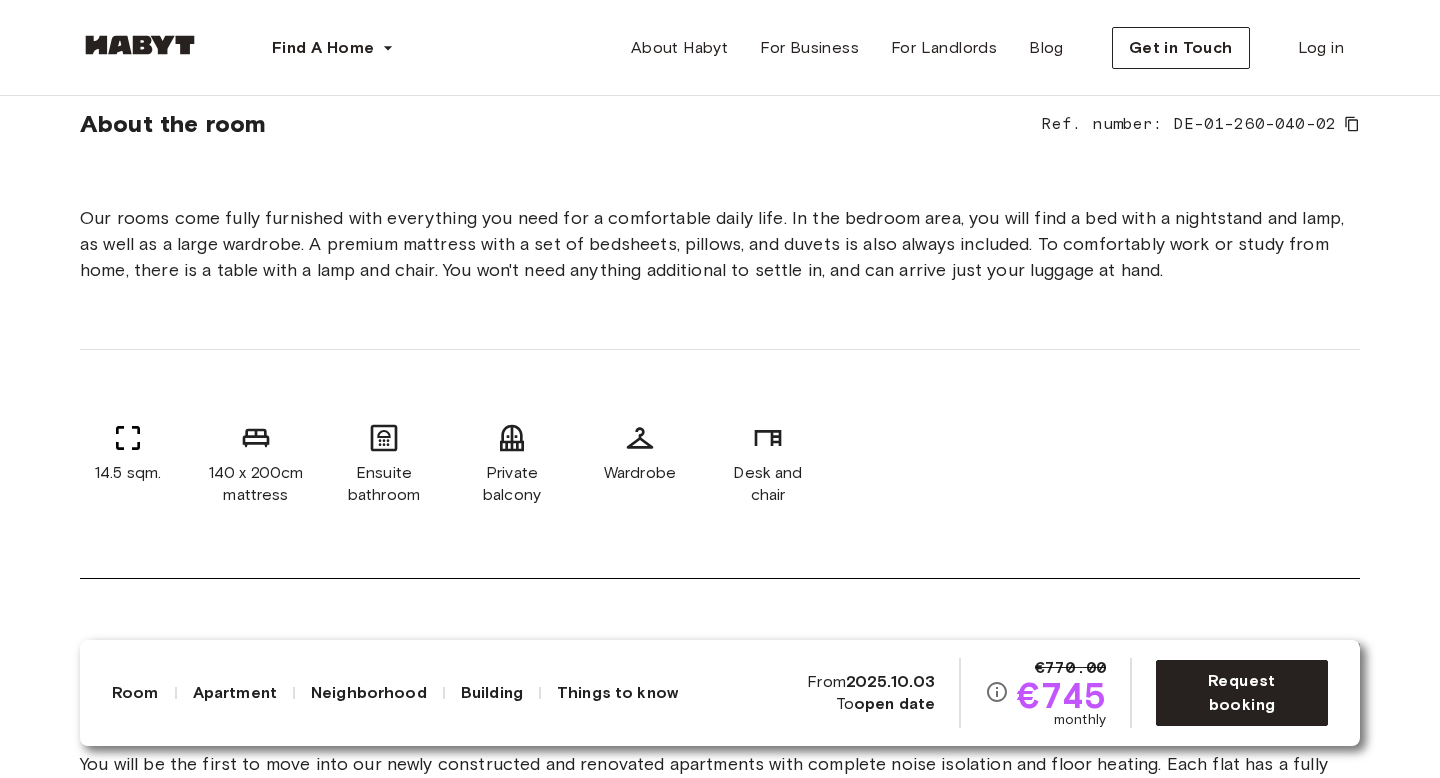 scroll, scrollTop: 714, scrollLeft: 0, axis: vertical 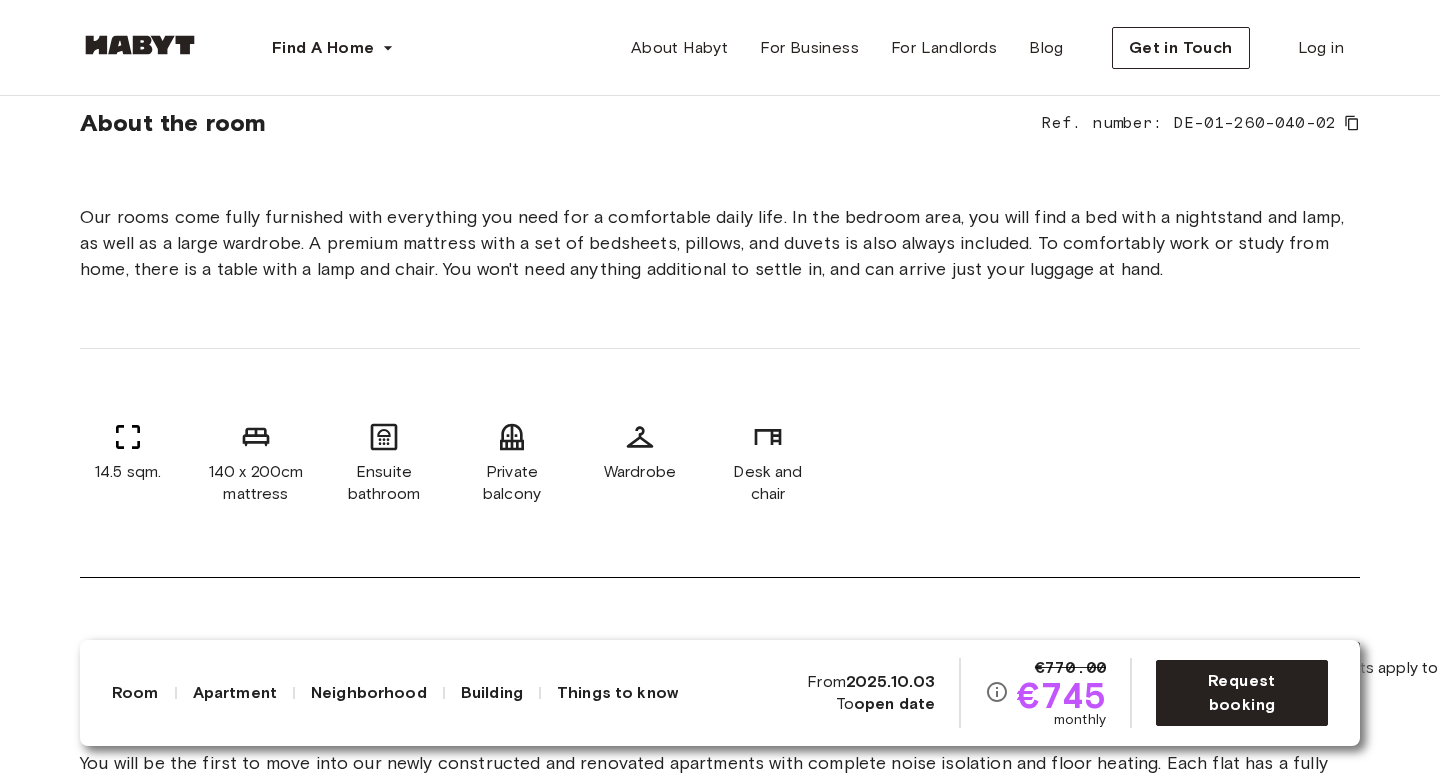 click 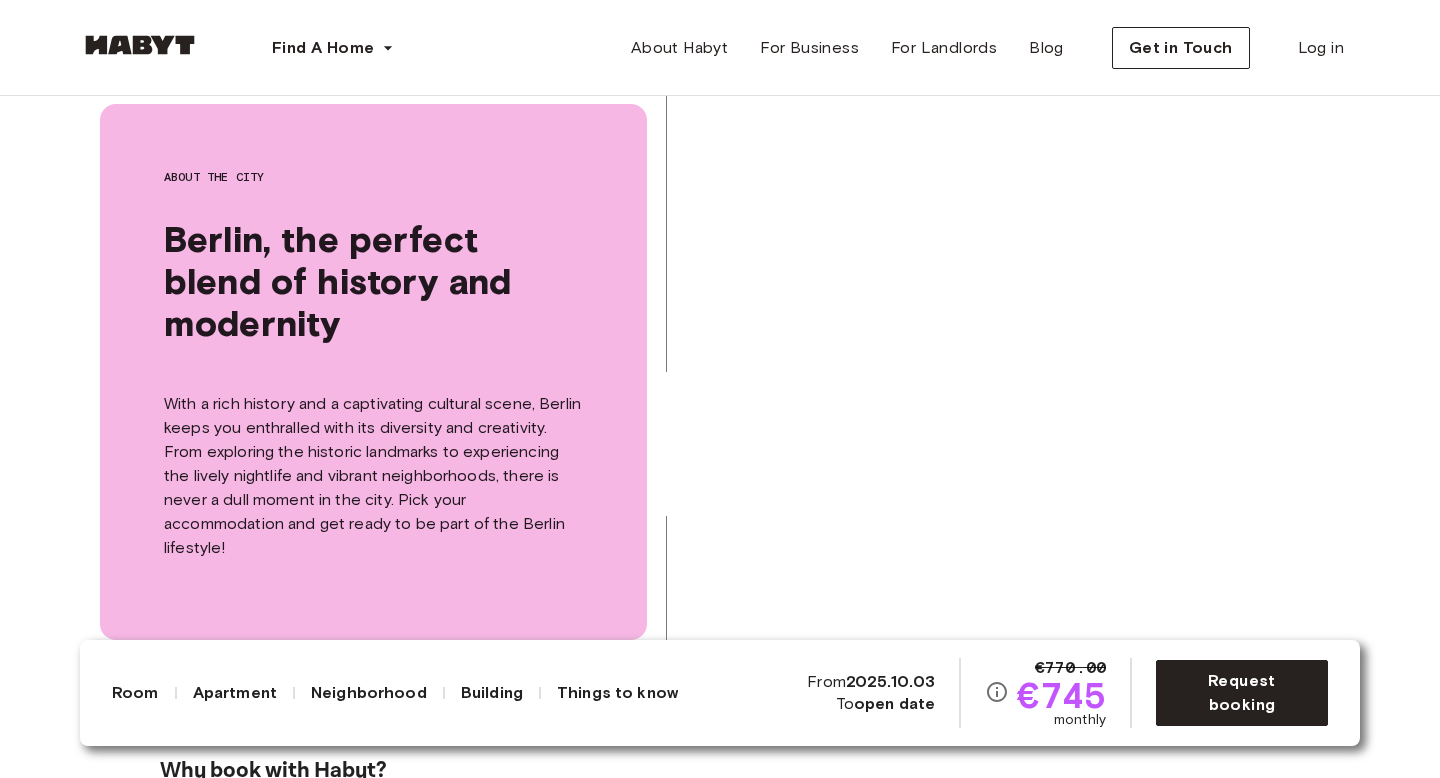 scroll, scrollTop: 4490, scrollLeft: 0, axis: vertical 